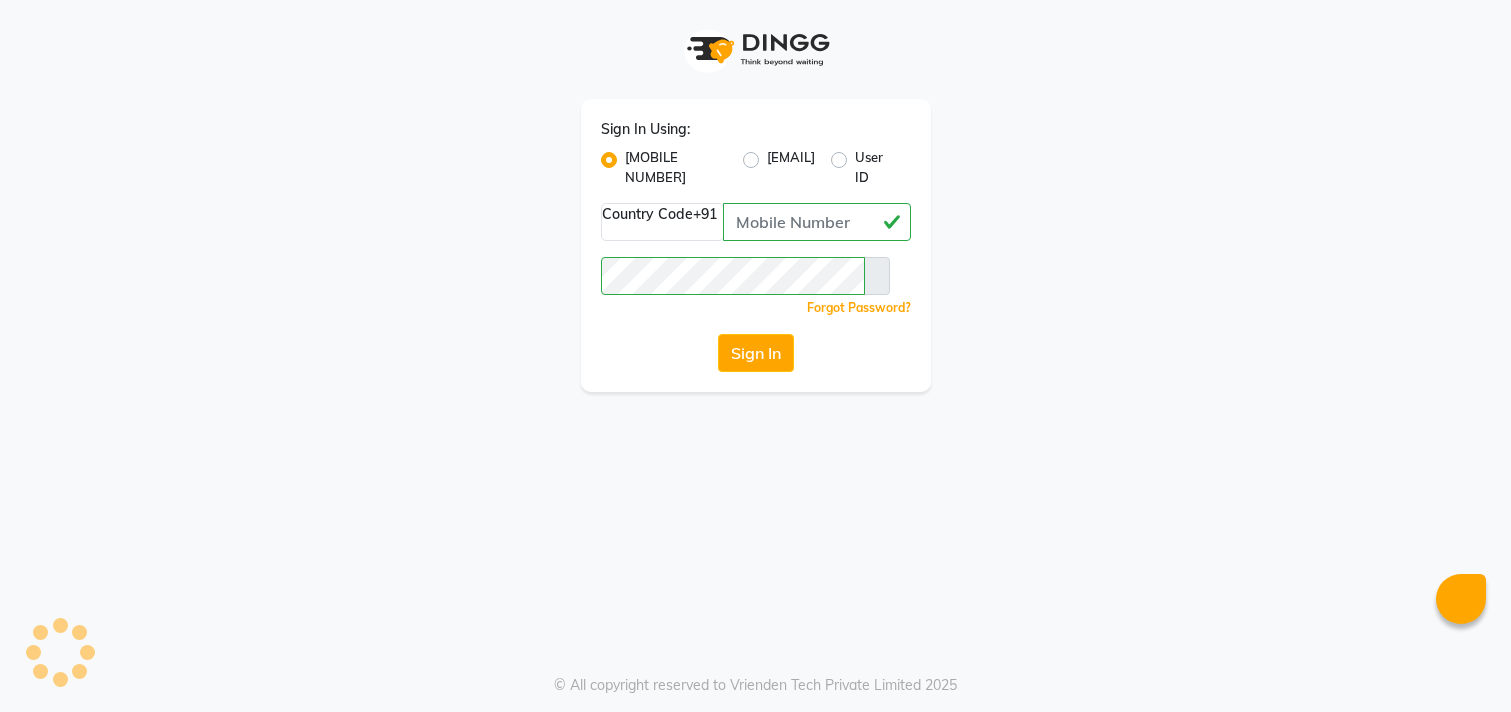 scroll, scrollTop: 0, scrollLeft: 0, axis: both 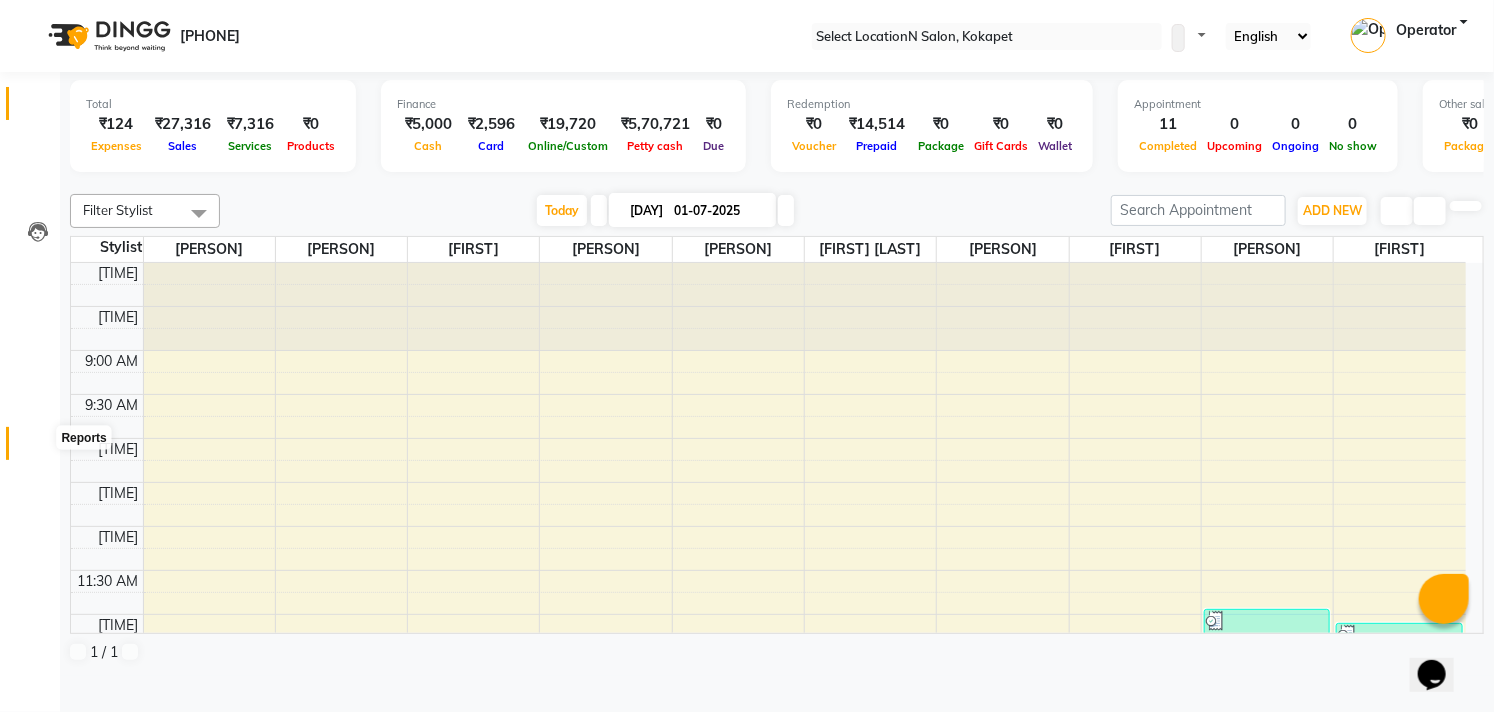 click at bounding box center [38, 448] 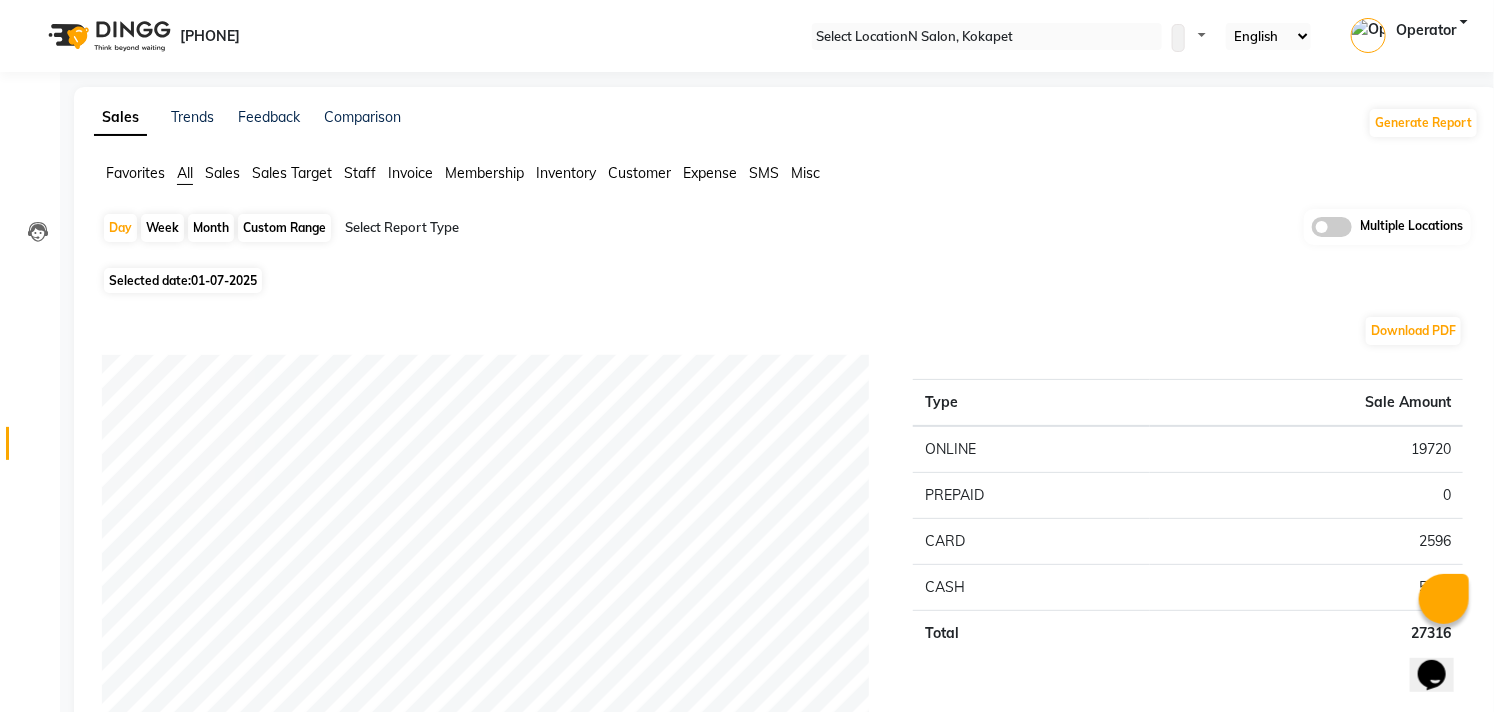 click on "Month" at bounding box center (211, 228) 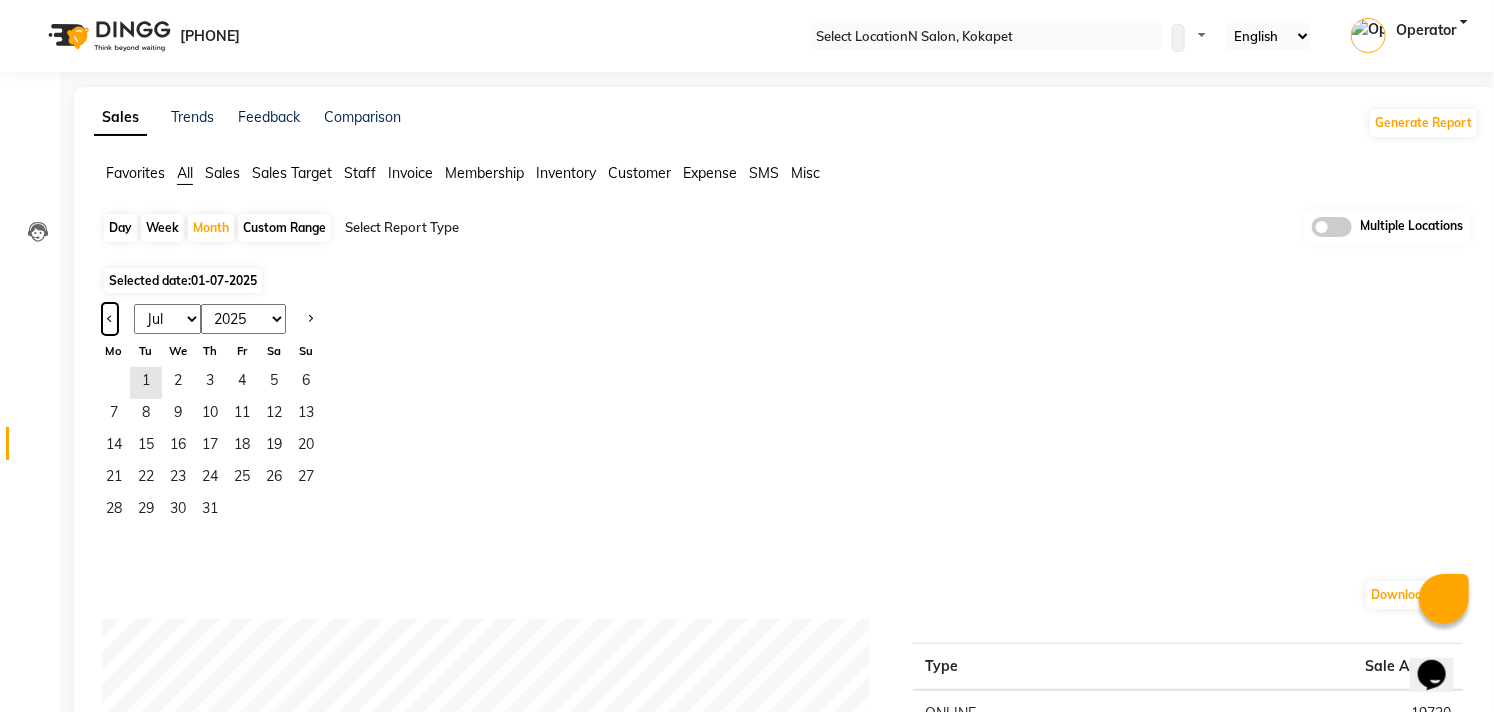click at bounding box center (110, 319) 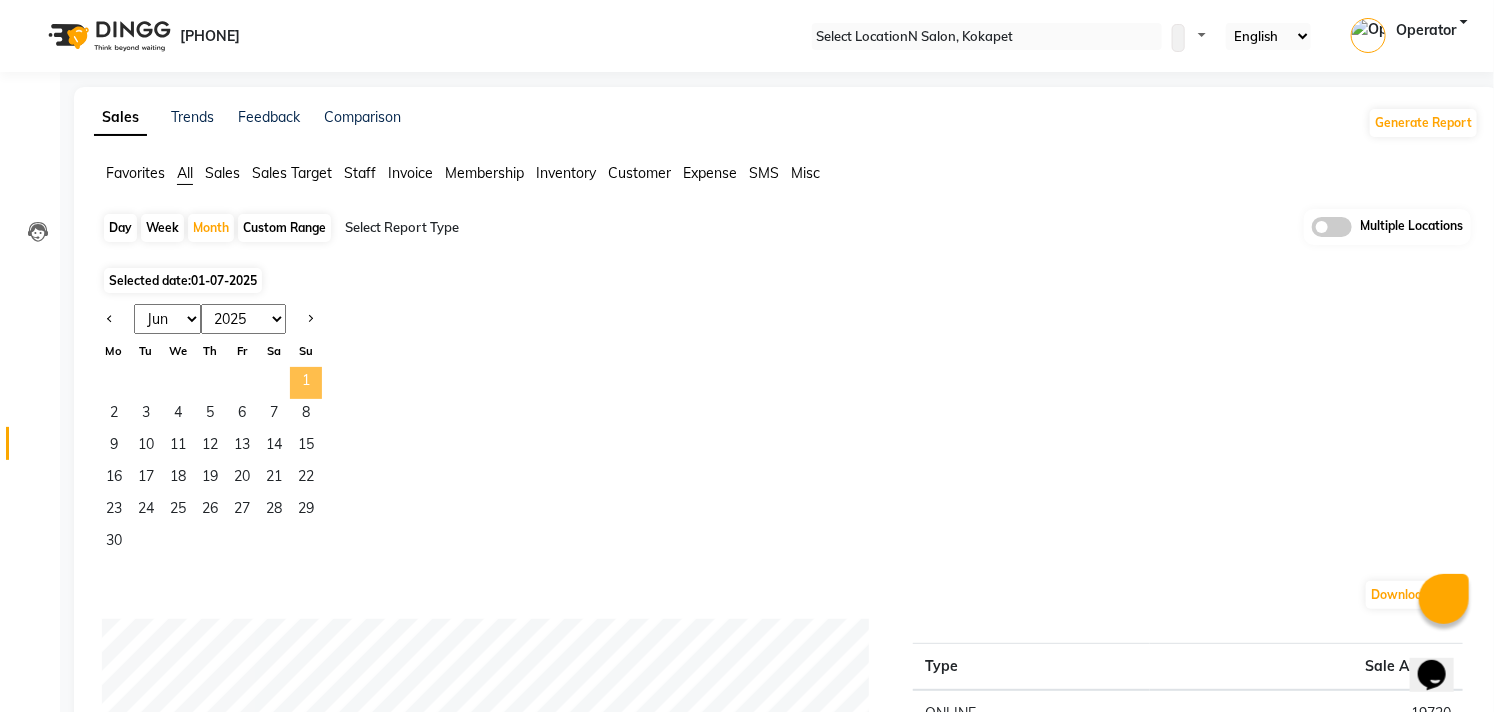 click on "1" at bounding box center [306, 383] 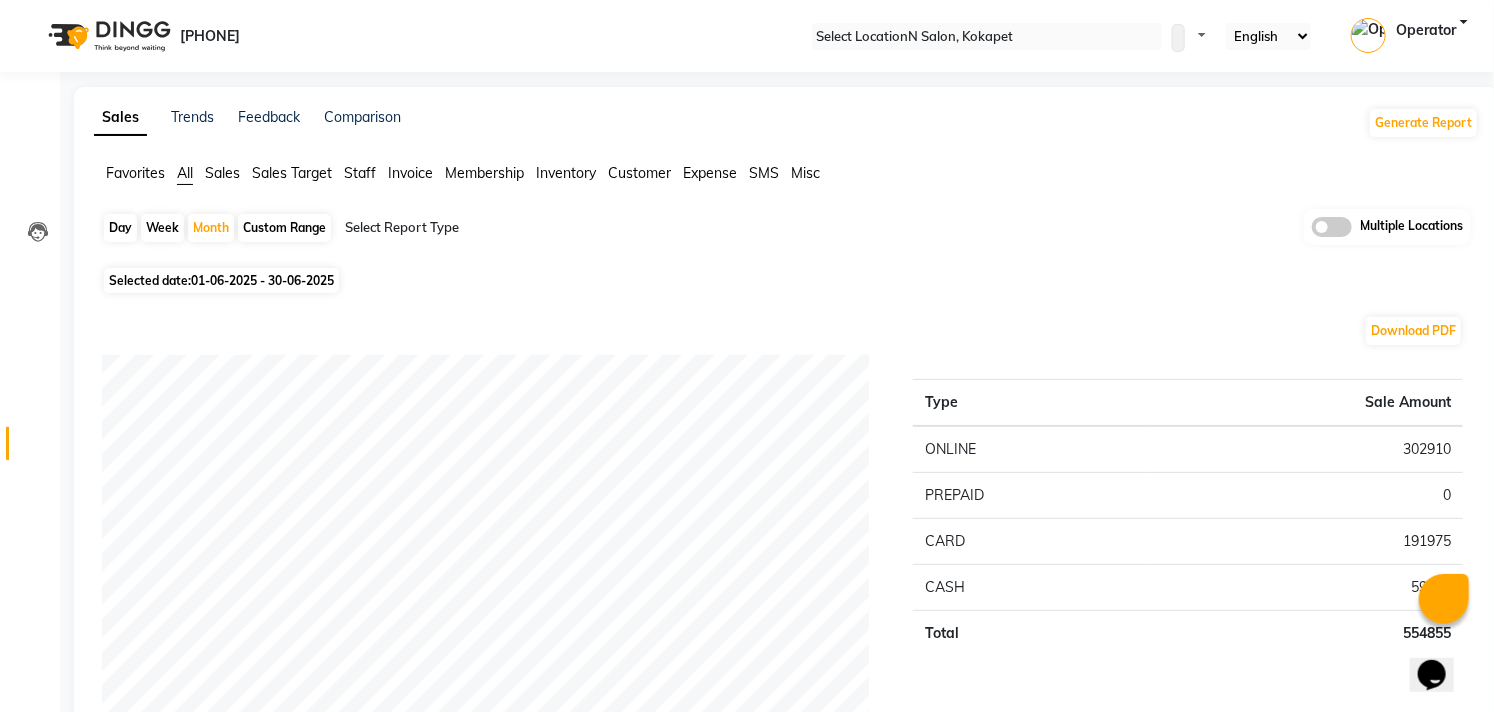 click on "Custom Range" at bounding box center (284, 228) 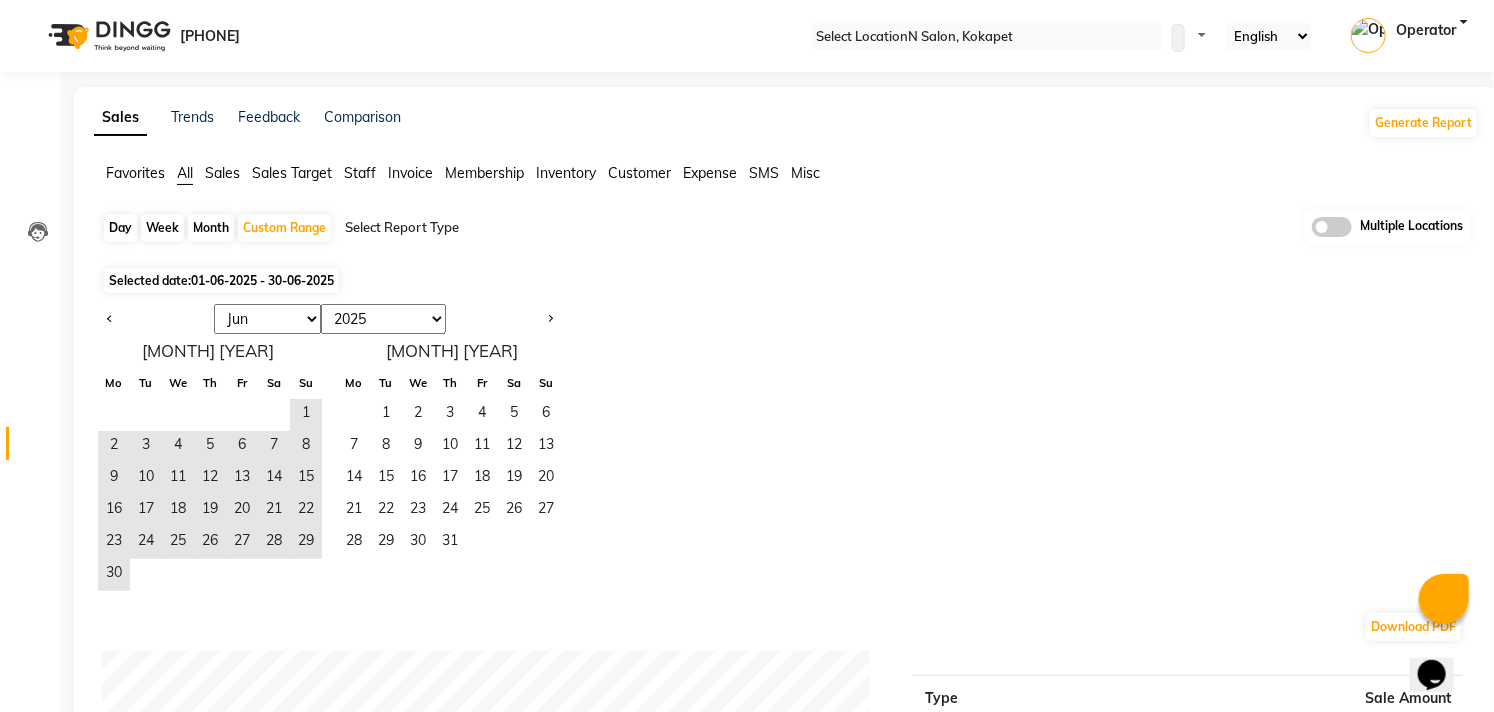 click at bounding box center [516, 228] 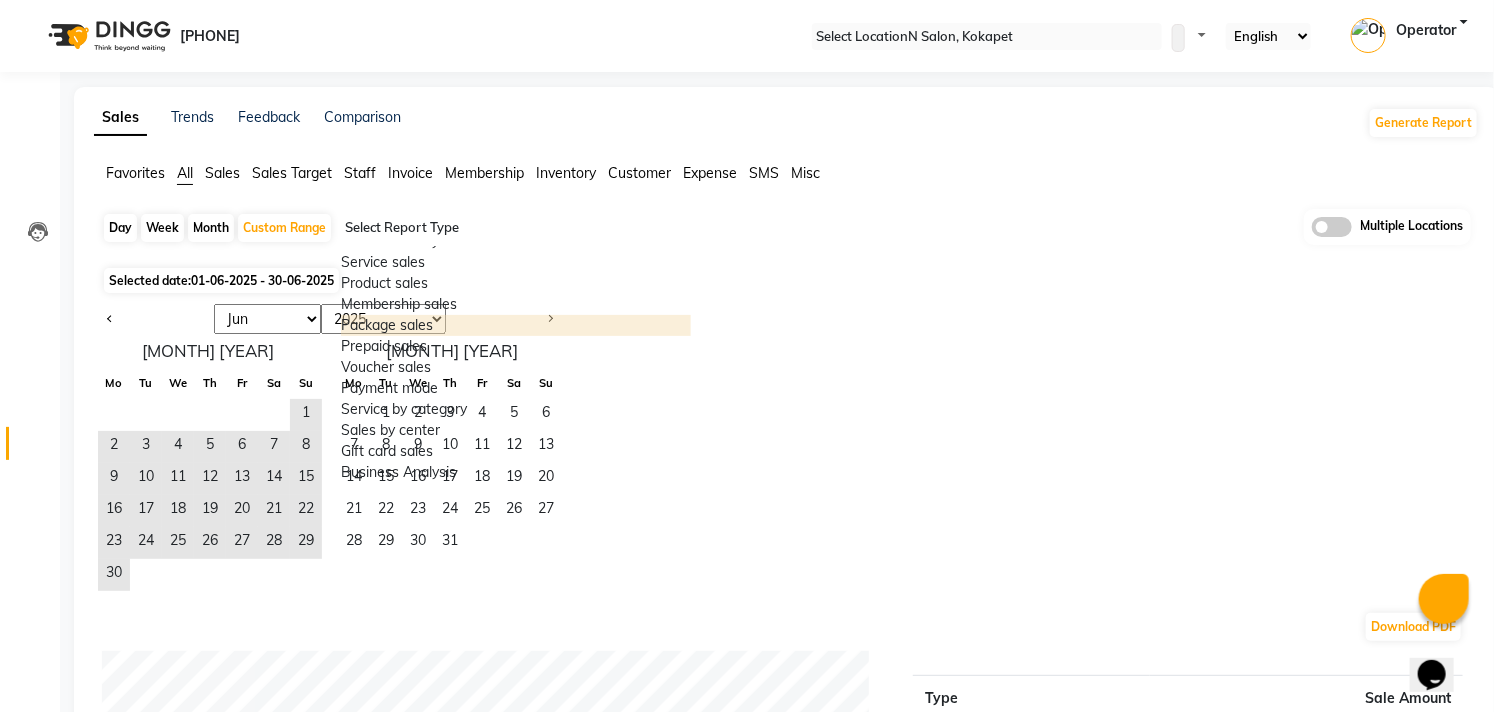 scroll, scrollTop: 222, scrollLeft: 0, axis: vertical 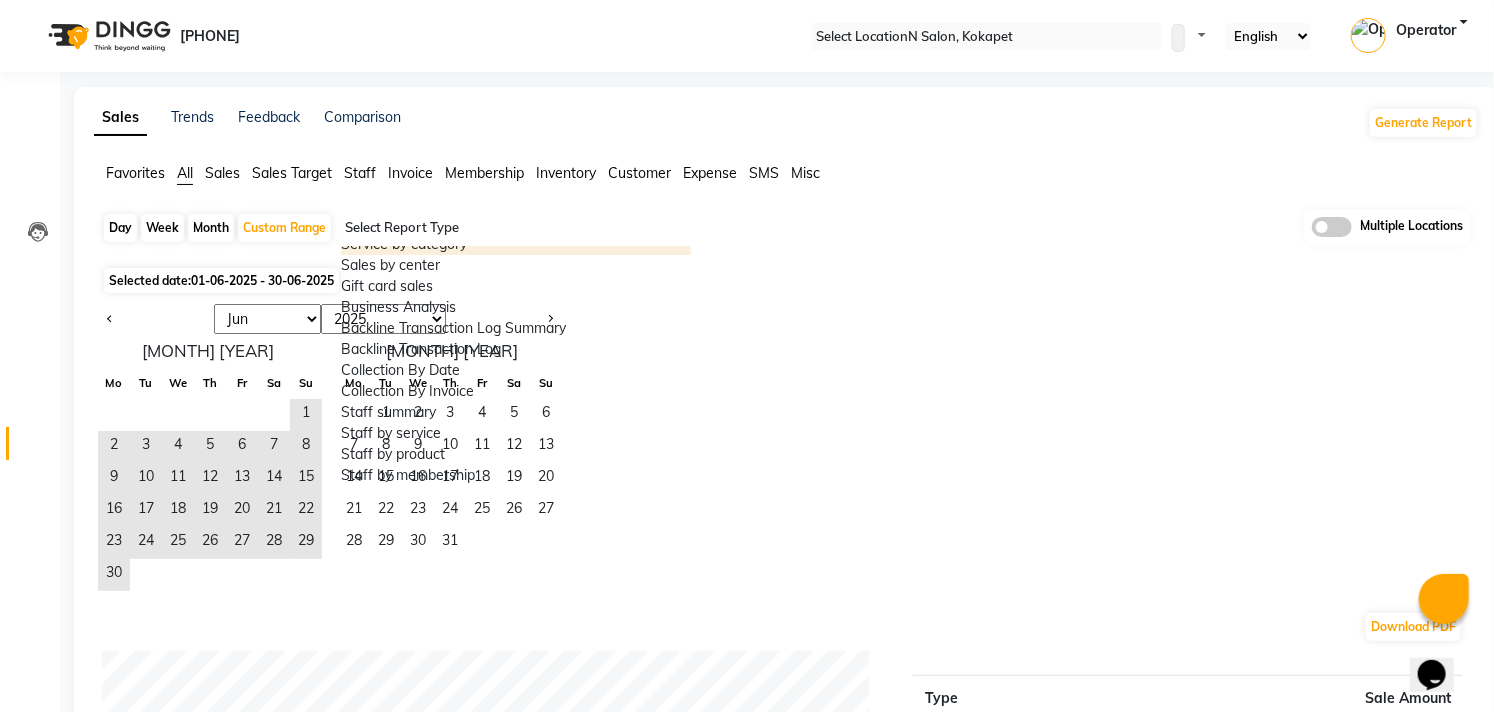 click on "Service by category" at bounding box center (516, 244) 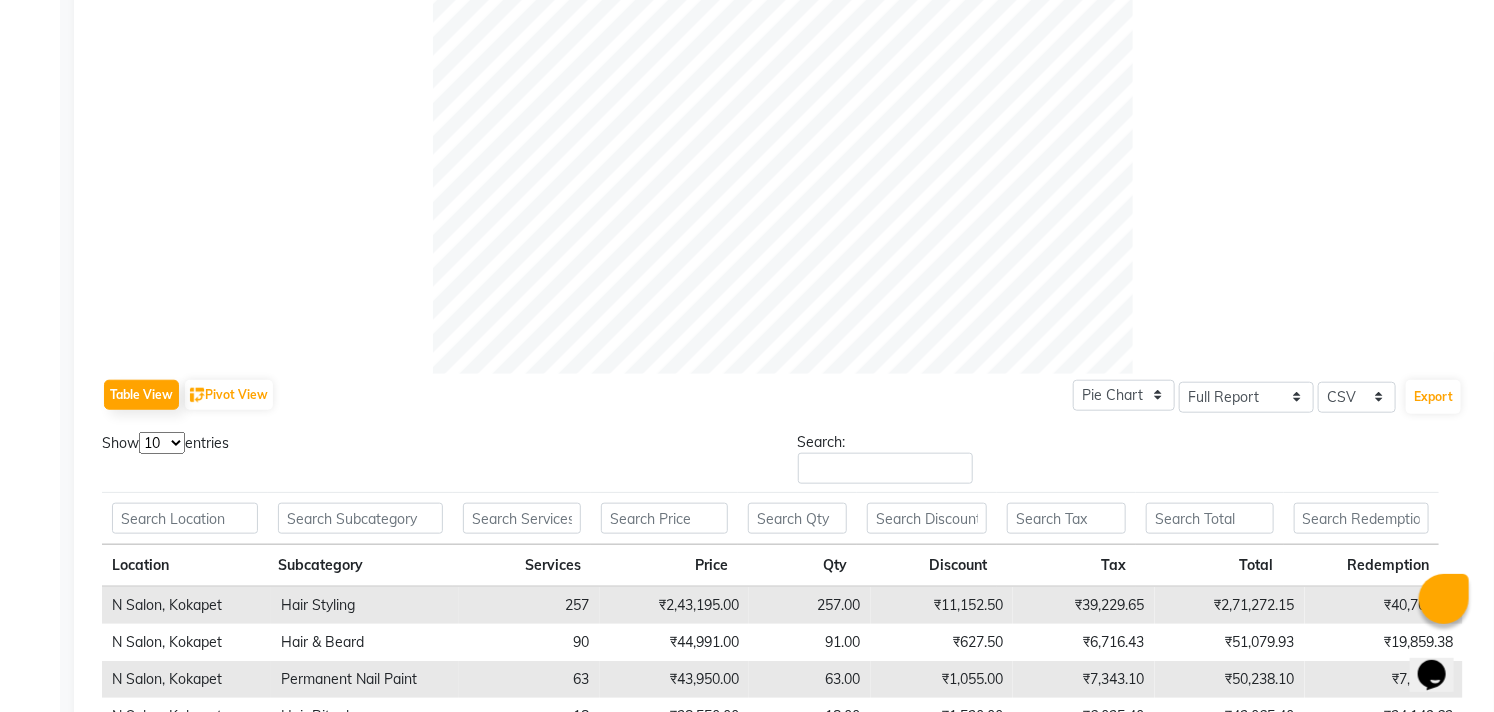 scroll, scrollTop: 666, scrollLeft: 0, axis: vertical 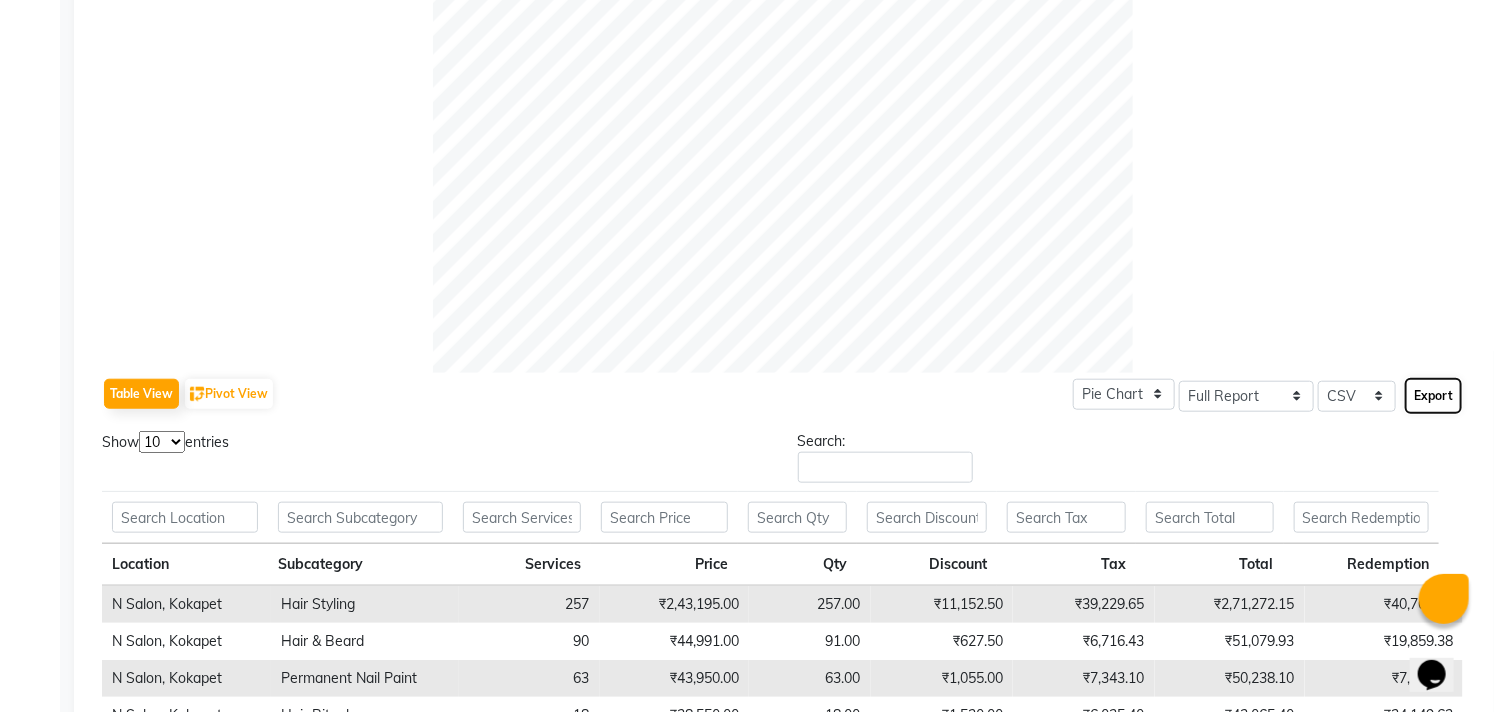 click on "Export" at bounding box center [1433, 396] 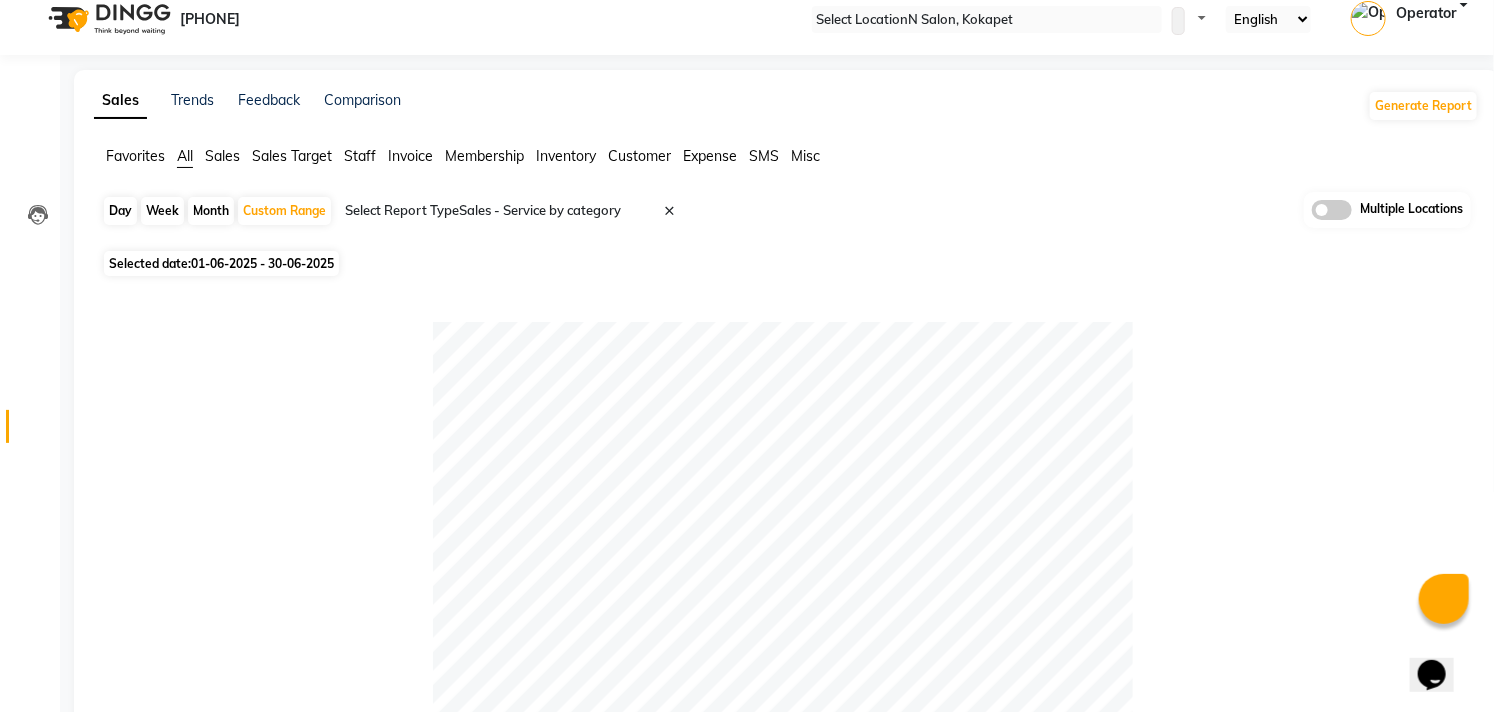 scroll, scrollTop: 0, scrollLeft: 0, axis: both 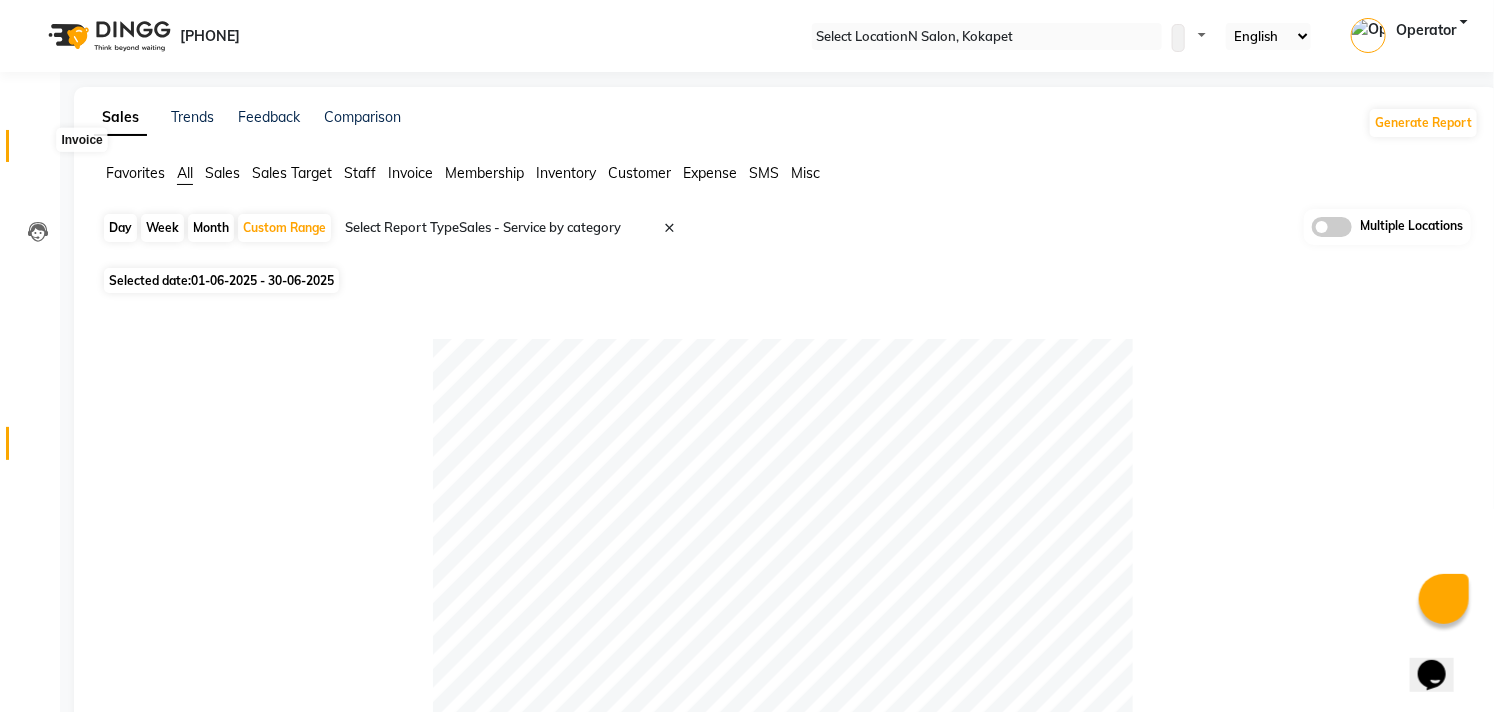 click at bounding box center (38, 151) 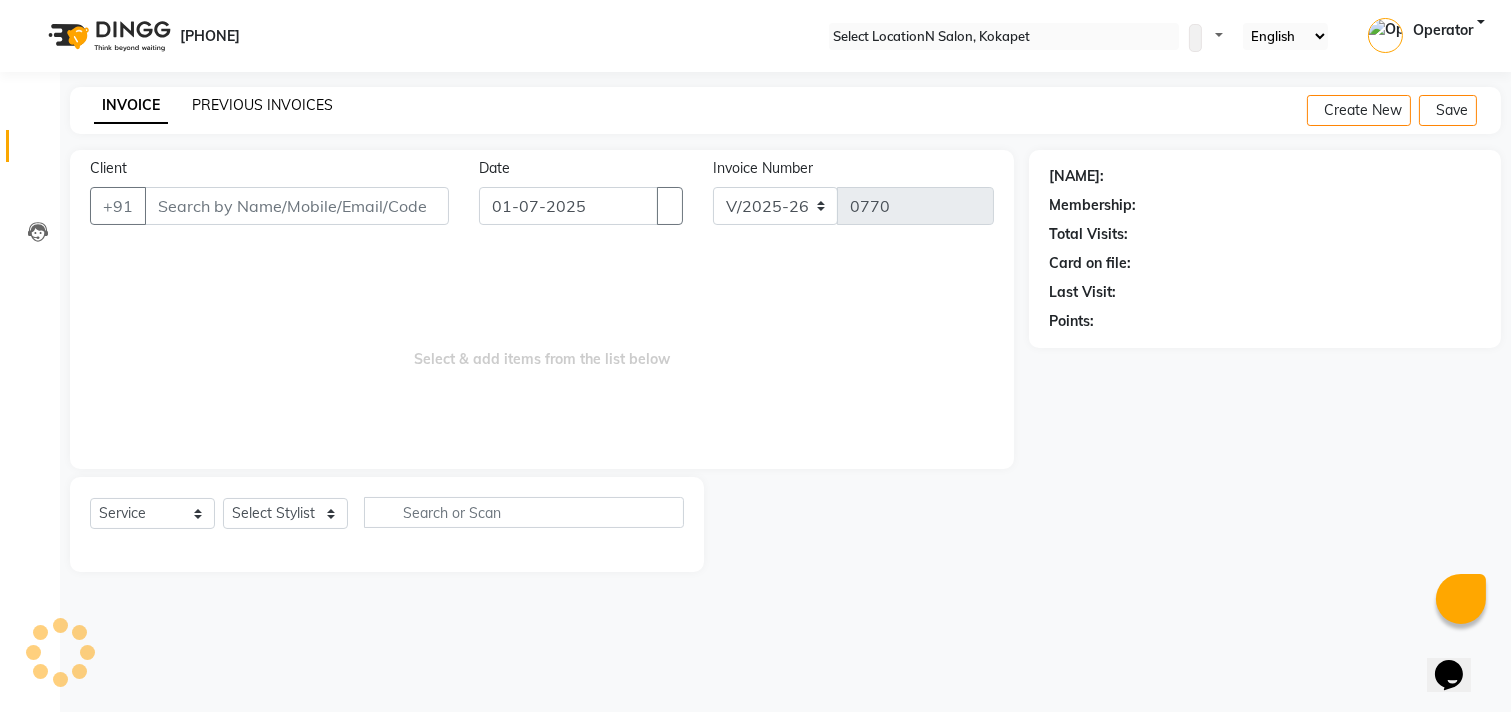 click on "PREVIOUS INVOICES" at bounding box center [262, 105] 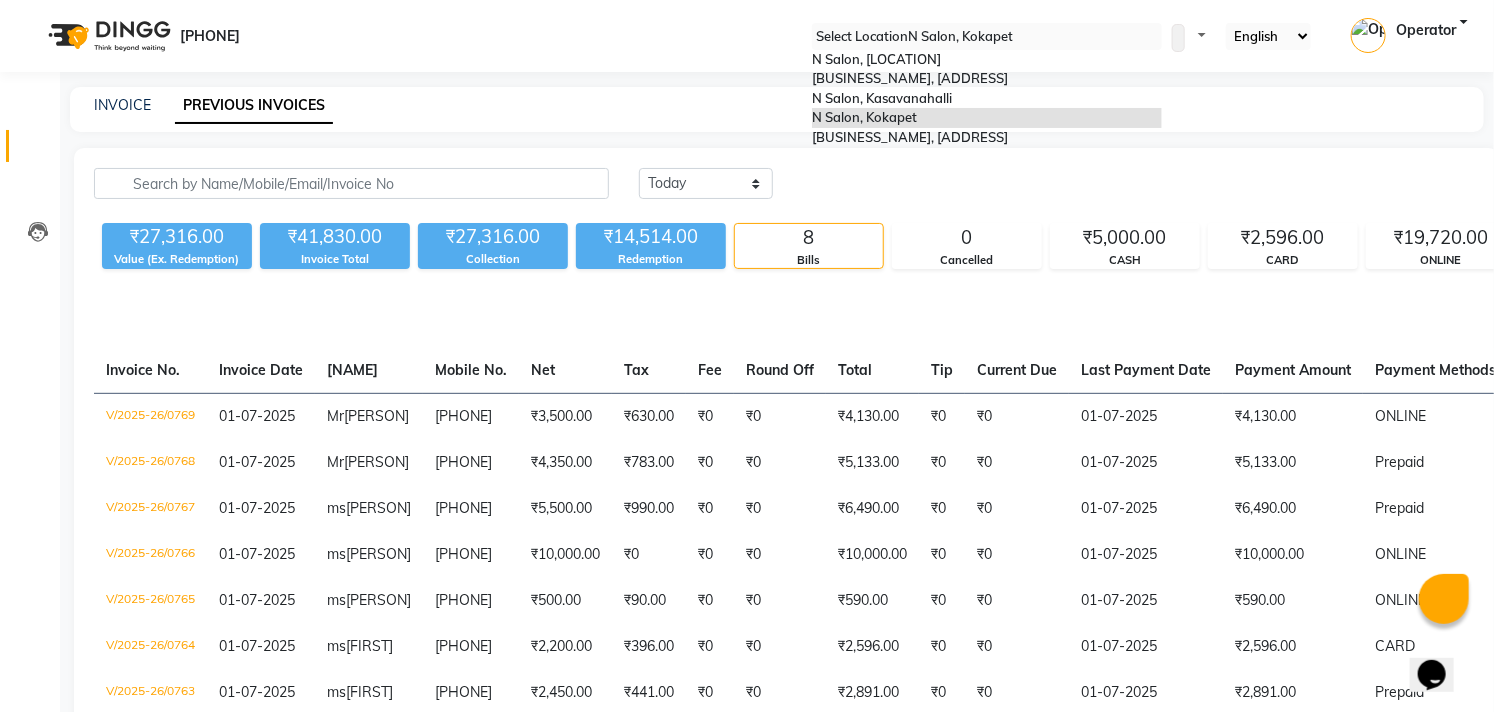 click at bounding box center [987, 37] 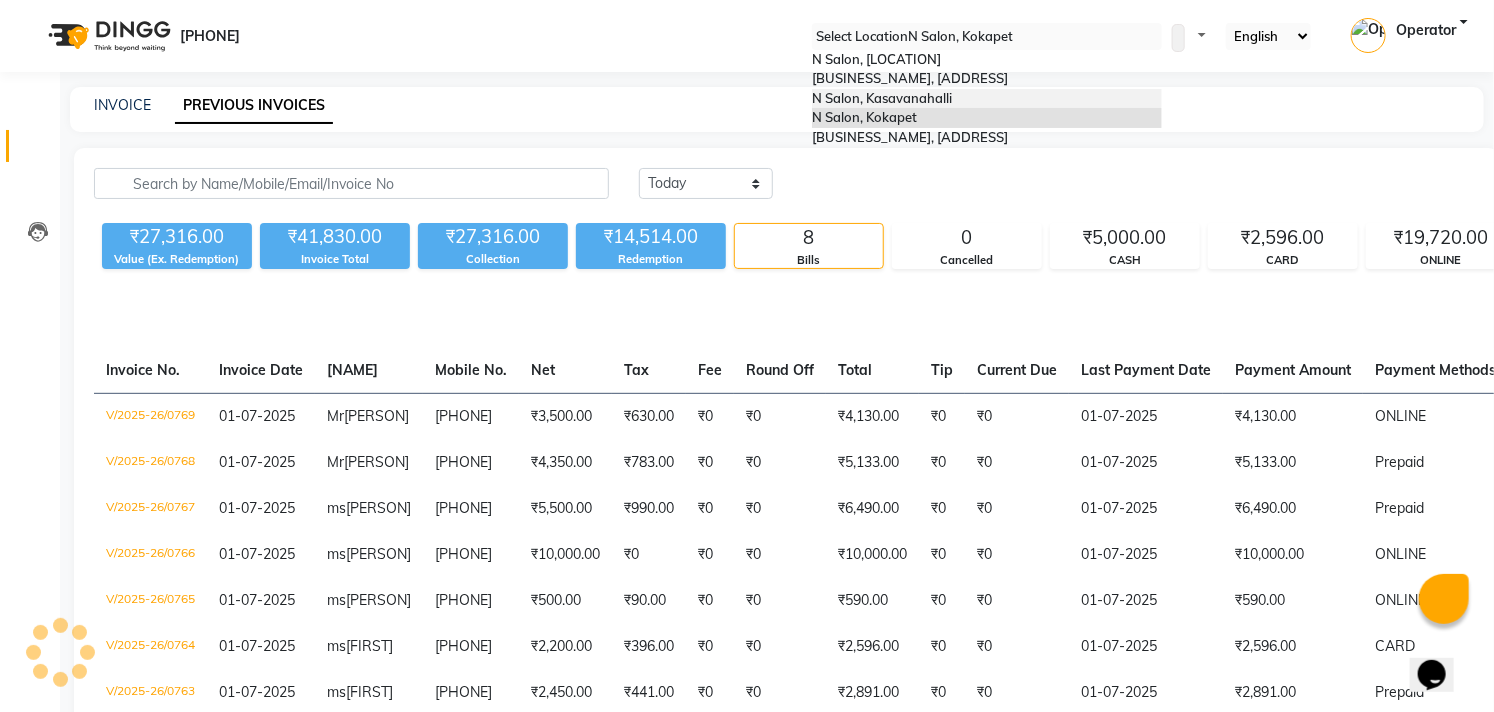 click on "N Salon, Kasavanahalli" at bounding box center (987, 99) 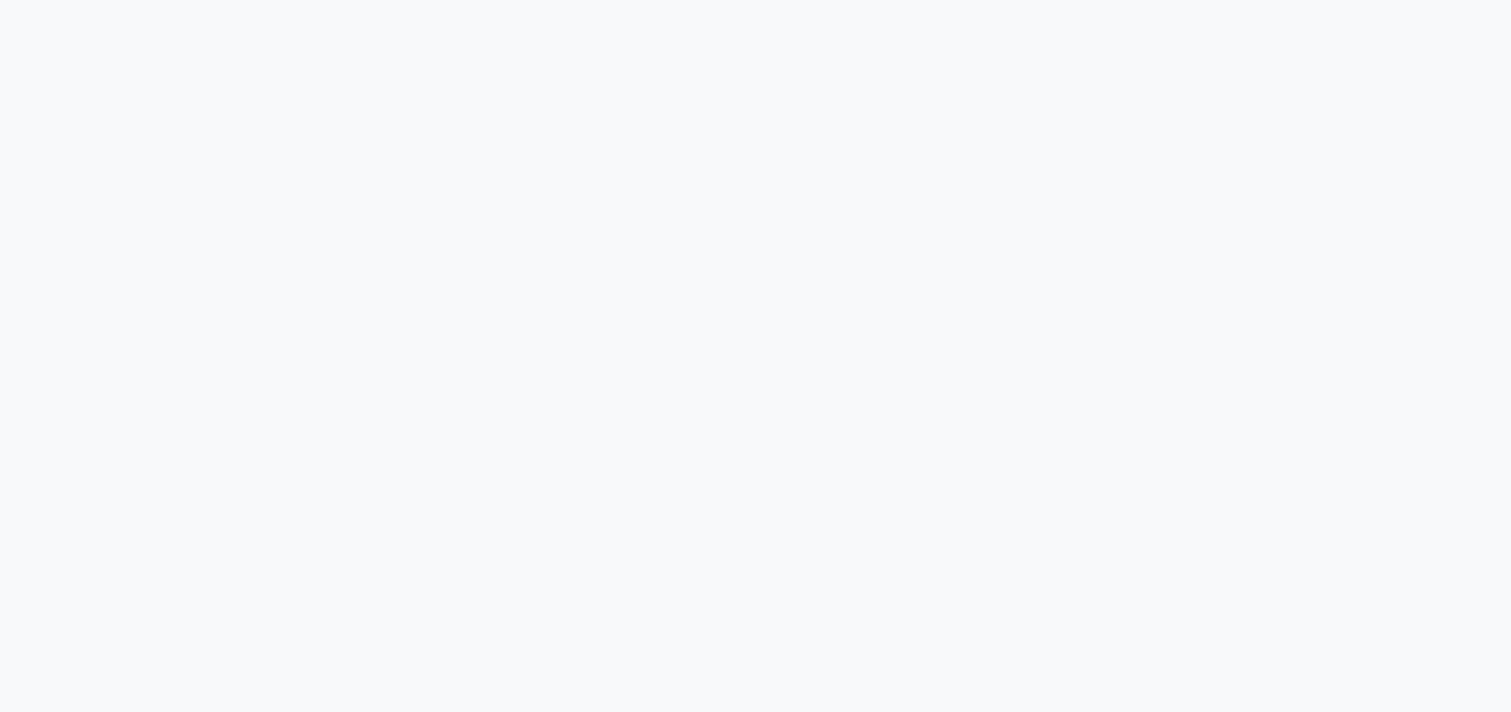 scroll, scrollTop: 0, scrollLeft: 0, axis: both 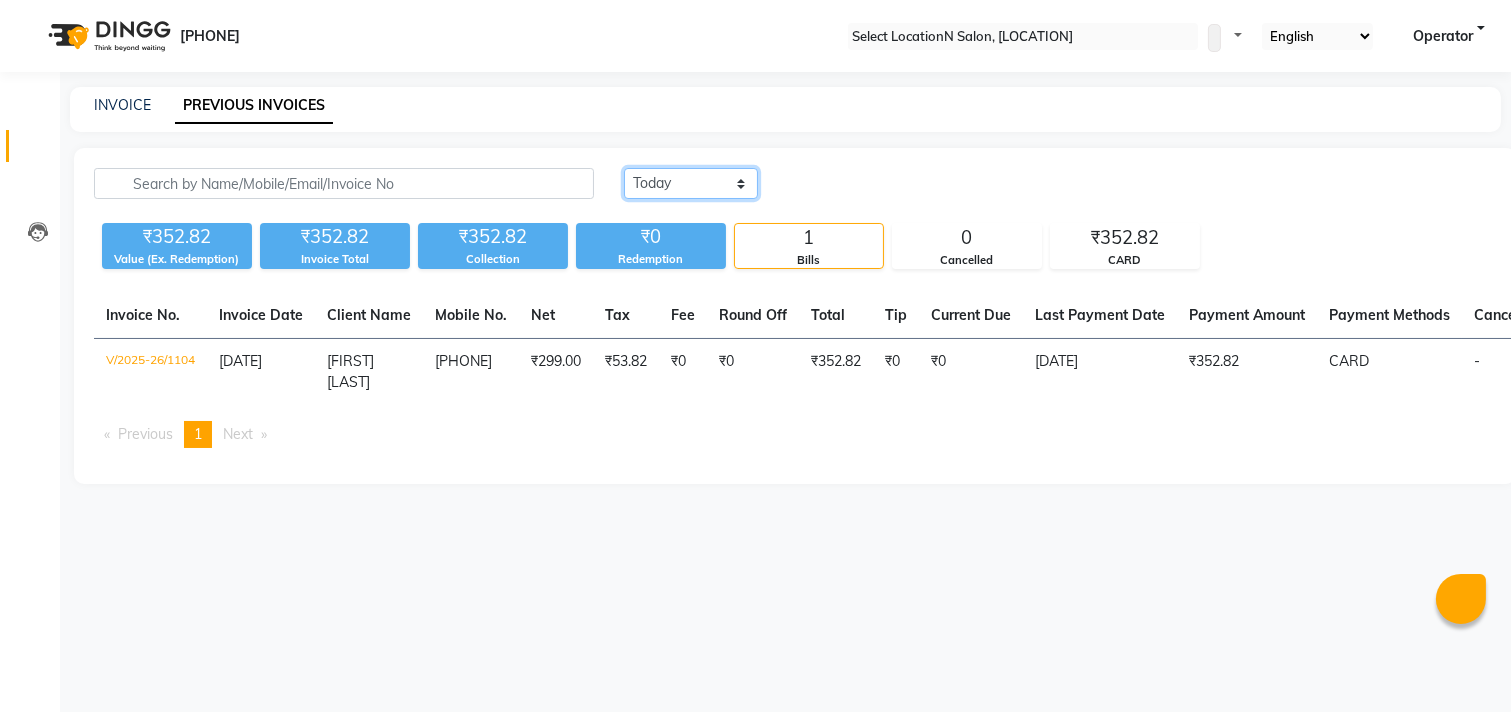 drag, startPoint x: 0, startPoint y: 0, endPoint x: 627, endPoint y: 178, distance: 651.7768 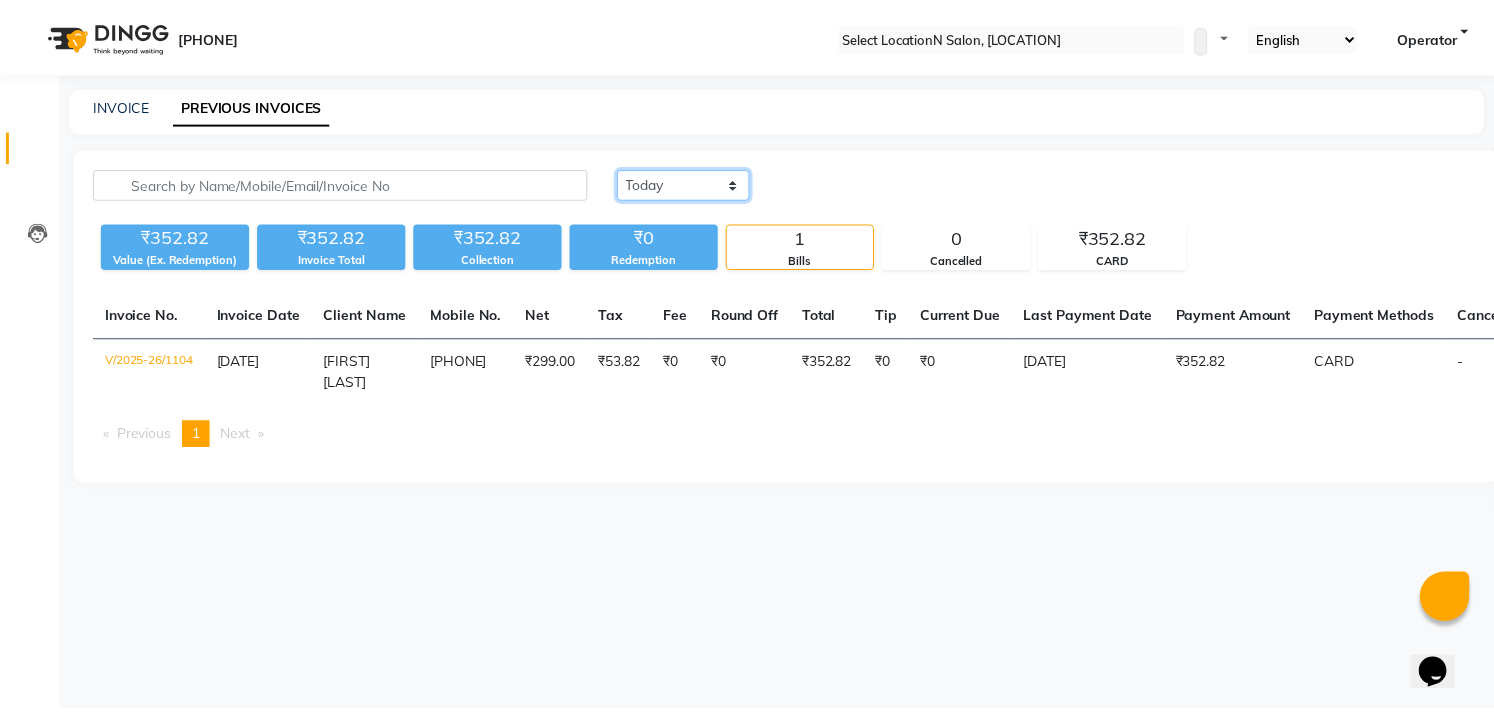 scroll, scrollTop: 0, scrollLeft: 0, axis: both 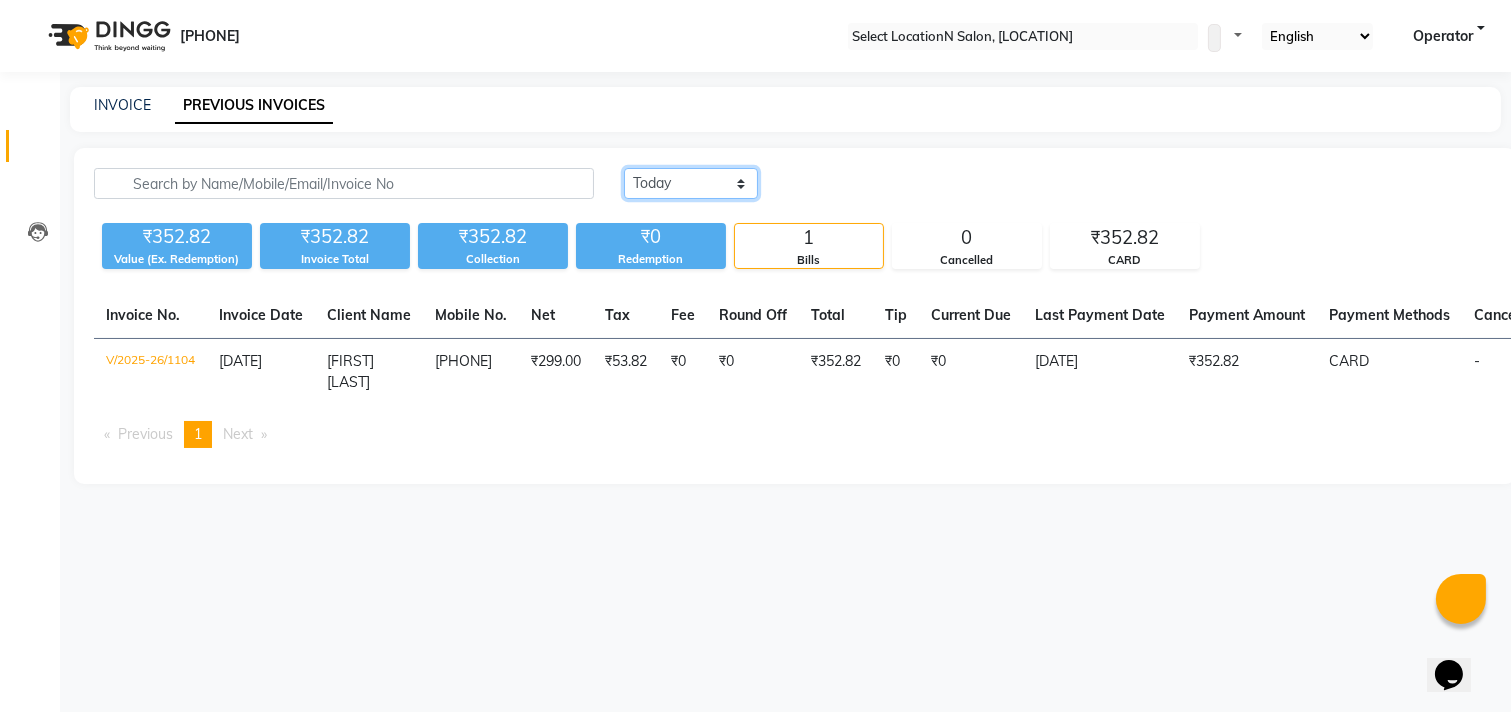 select on "range" 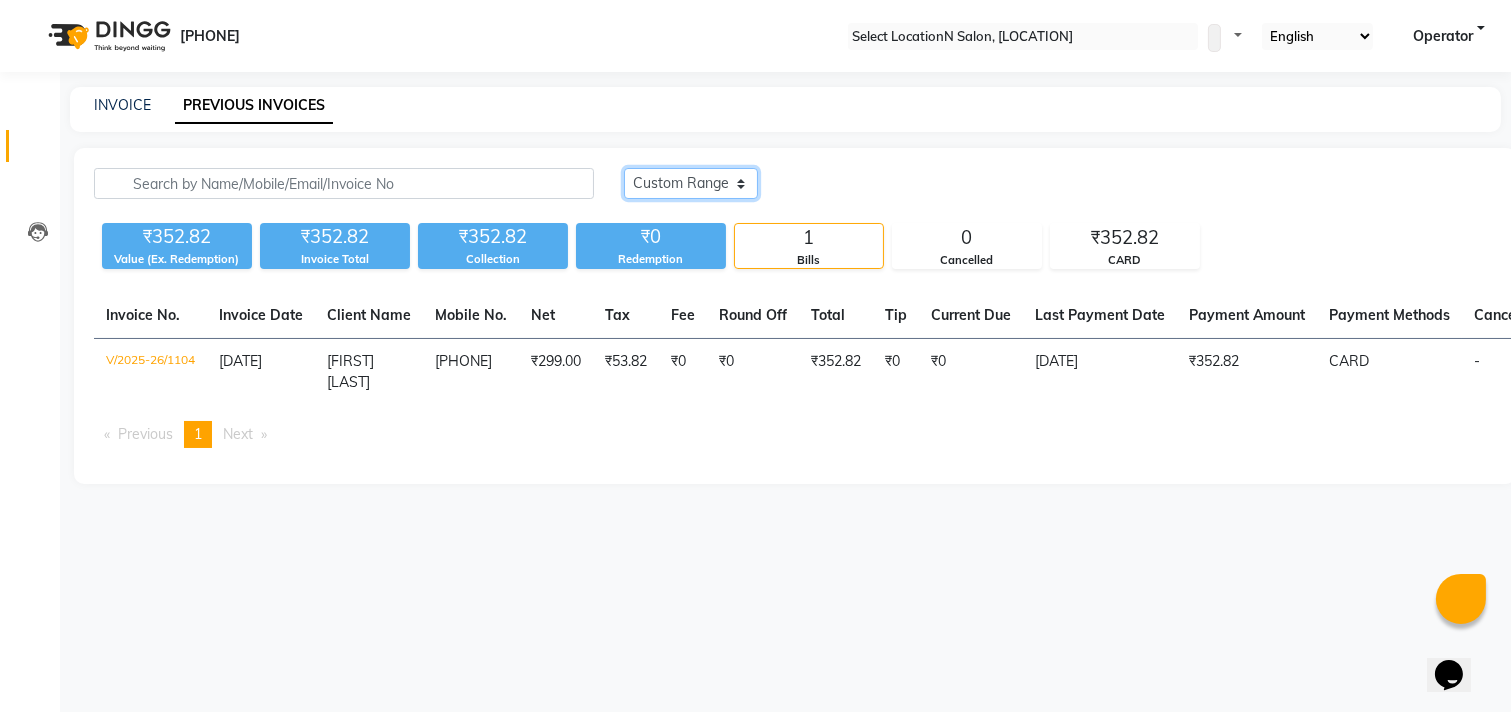 click on "Today Yesterday Custom Range" at bounding box center [691, 183] 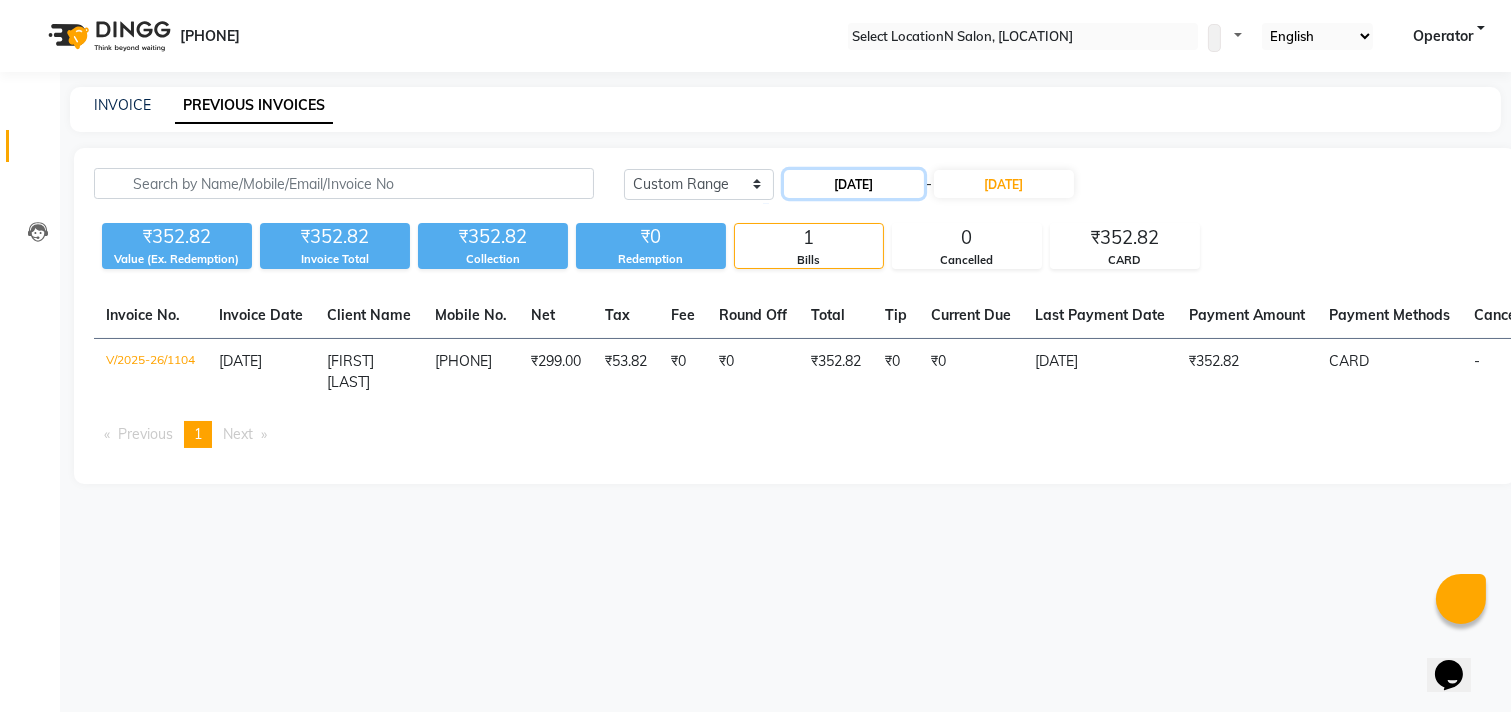click on "[DD]-[MM]-[YYYY]" at bounding box center [854, 184] 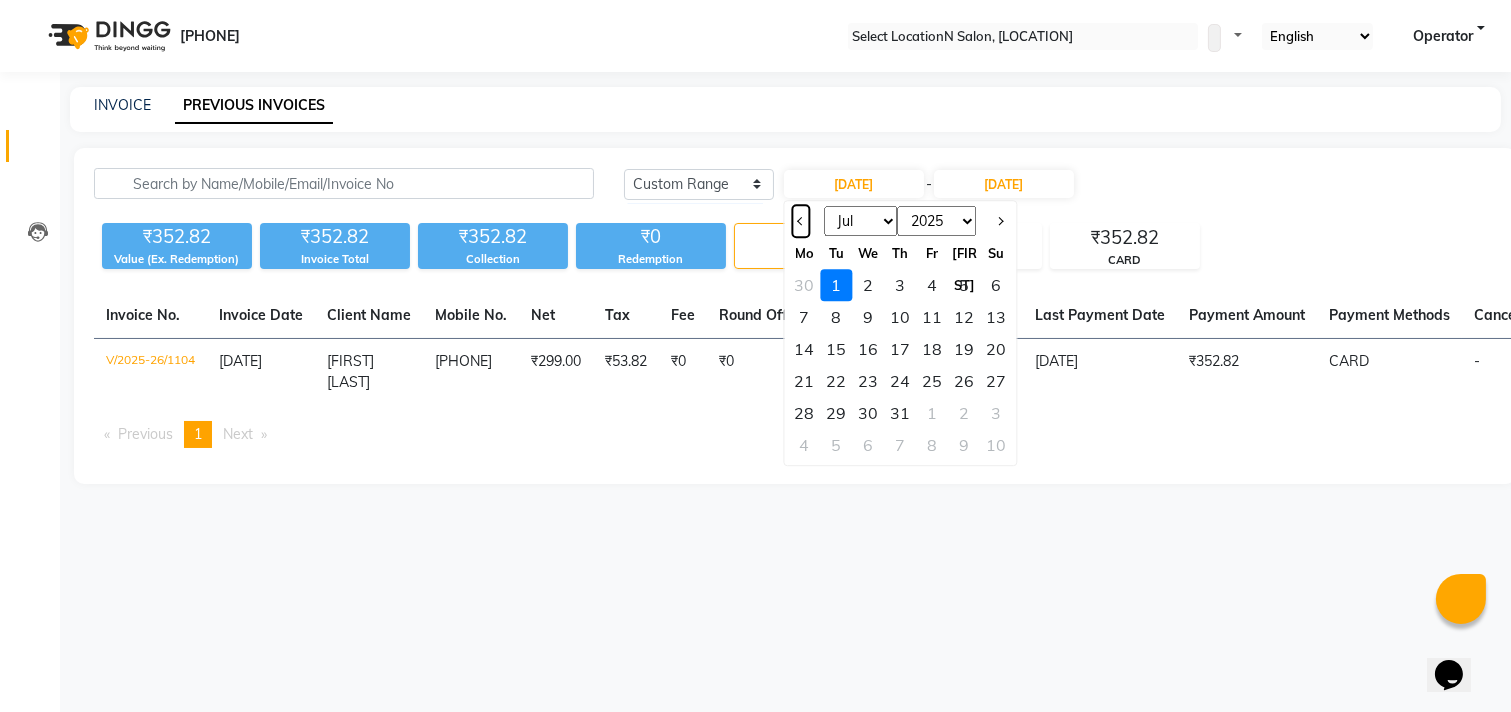 click at bounding box center [800, 221] 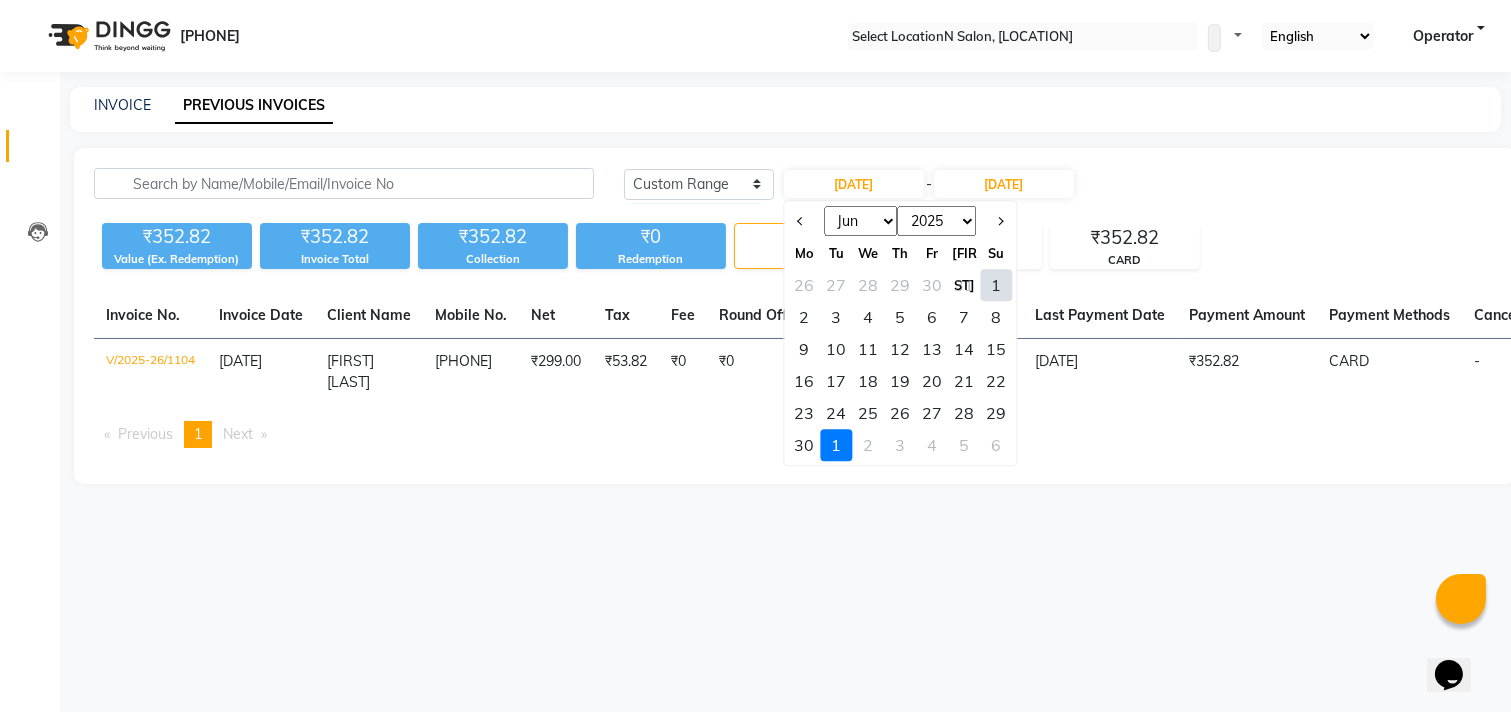 click on "1" at bounding box center [996, 285] 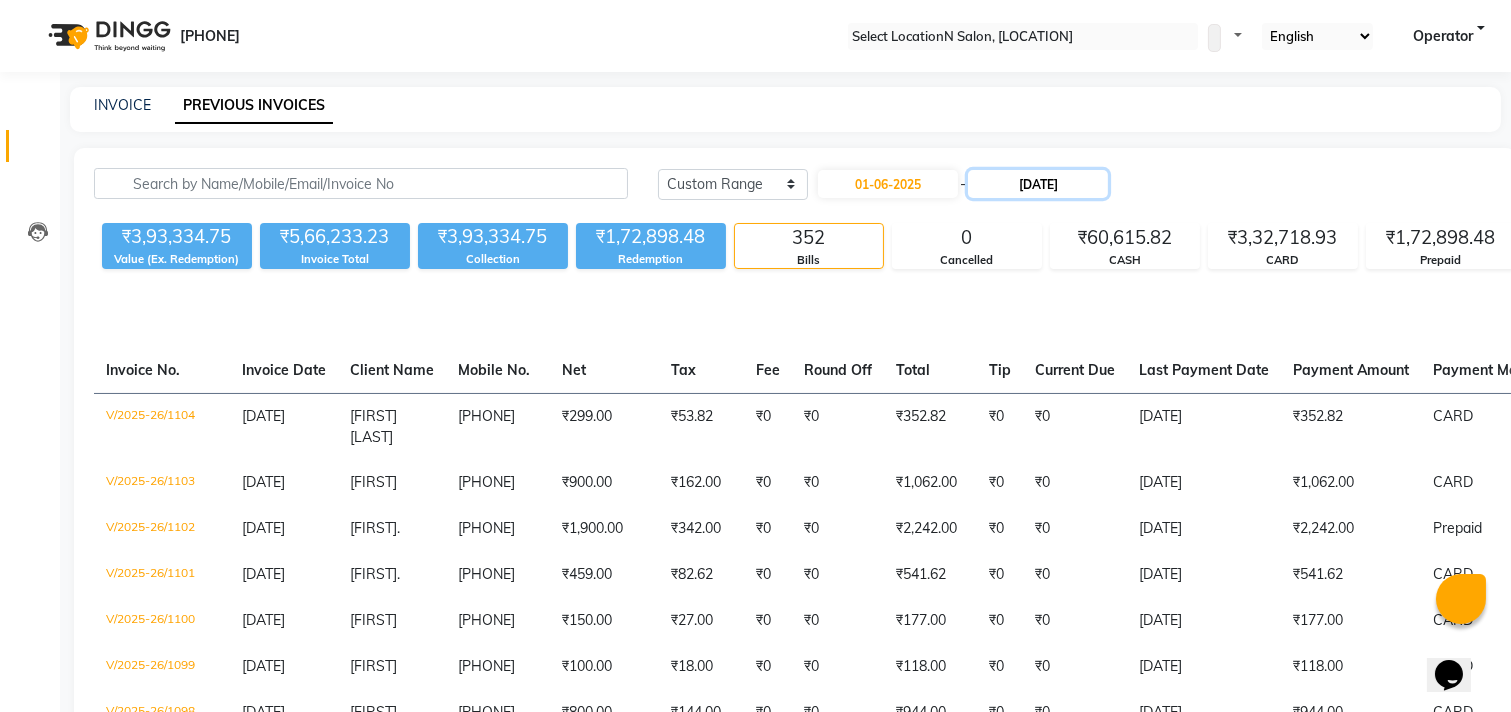 click on "[DD]-[MM]-[YYYY]" at bounding box center (1038, 184) 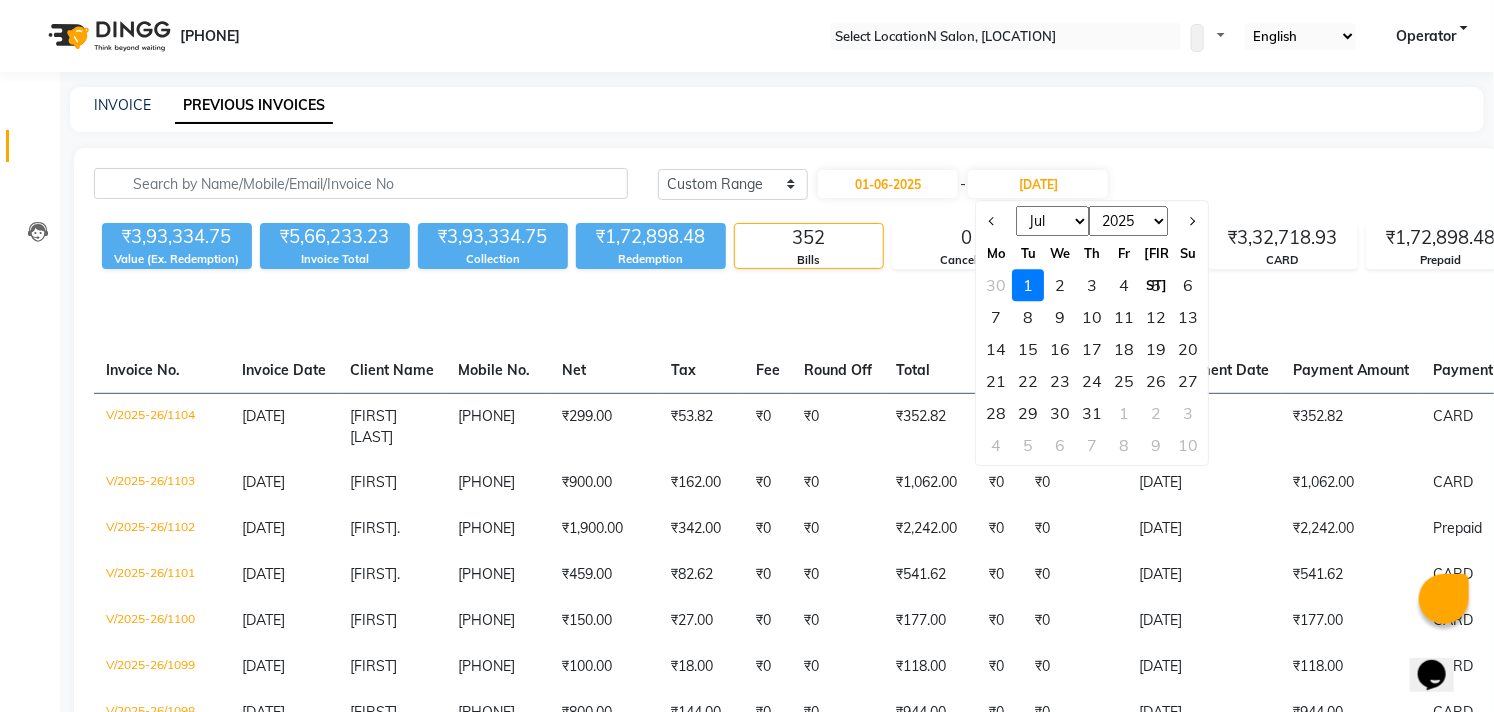 click on "30" at bounding box center [997, 285] 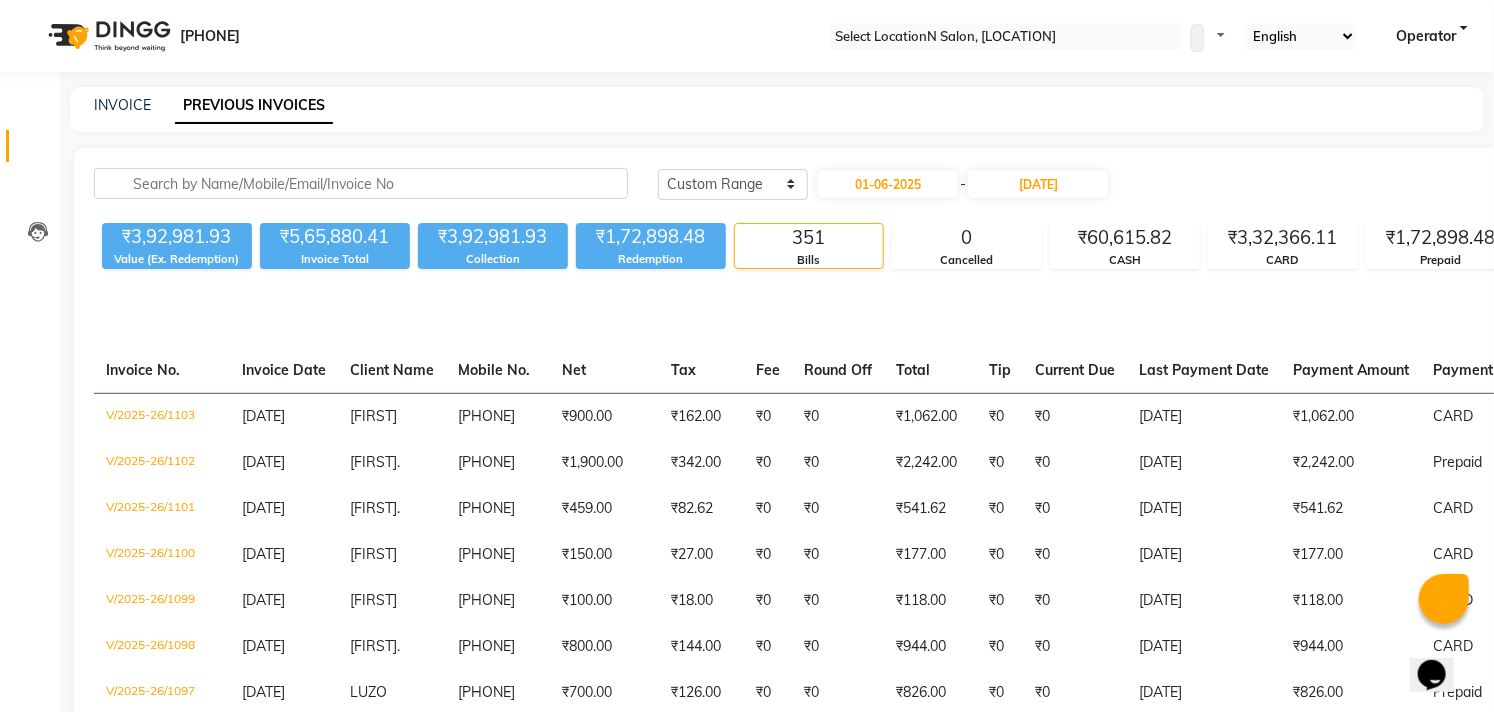 click at bounding box center [1006, 37] 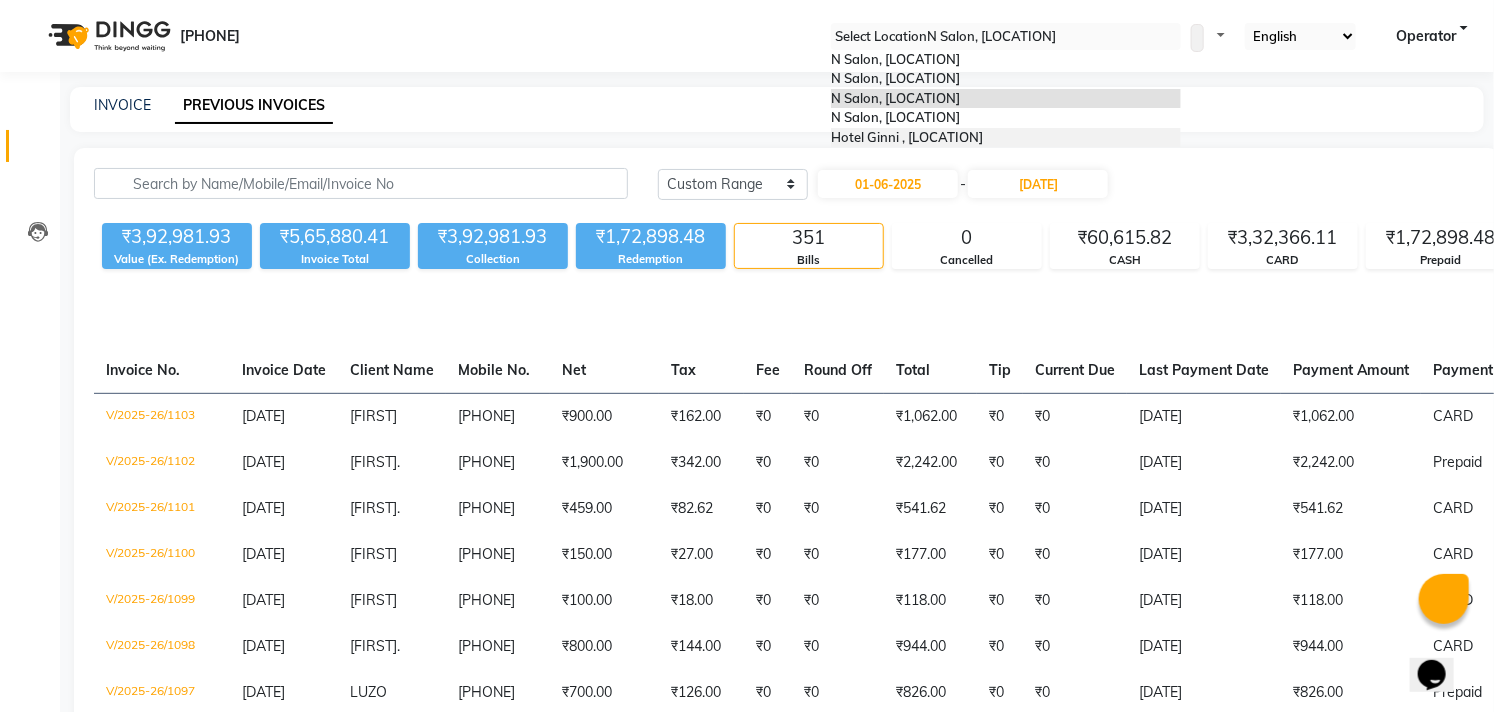 click on "[BRAND] [TITLE] , [AREA] [NUMBER] [CITY]" at bounding box center [907, 137] 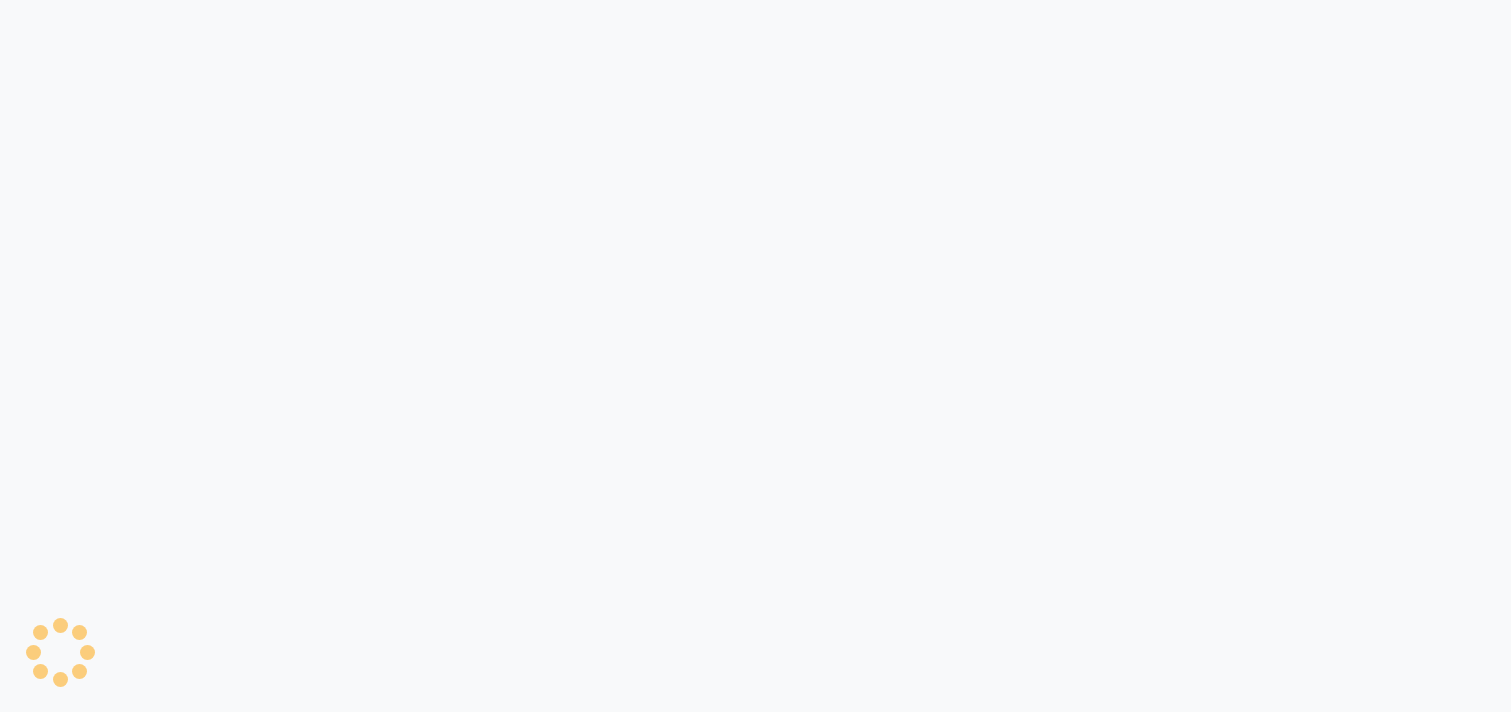 scroll, scrollTop: 0, scrollLeft: 0, axis: both 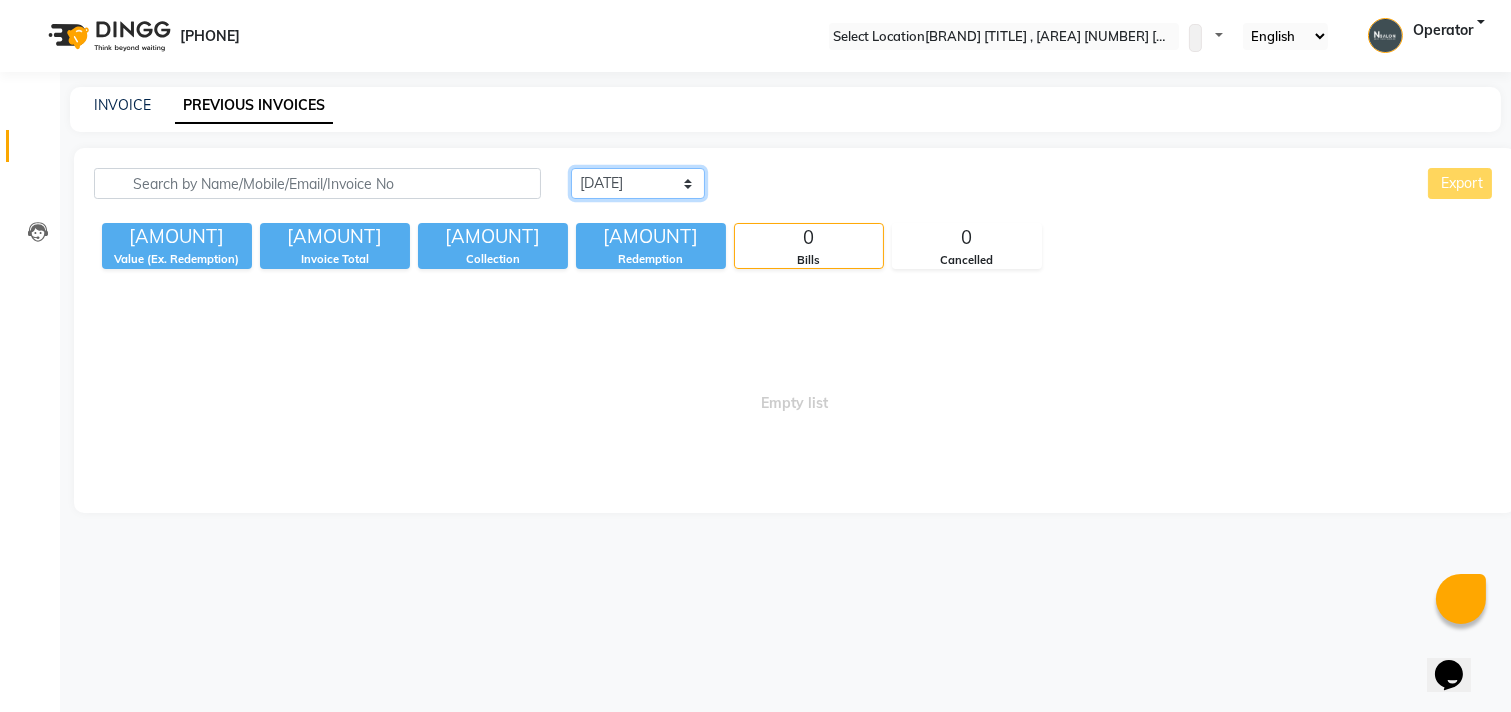click on "Today Yesterday Custom Range" at bounding box center [638, 183] 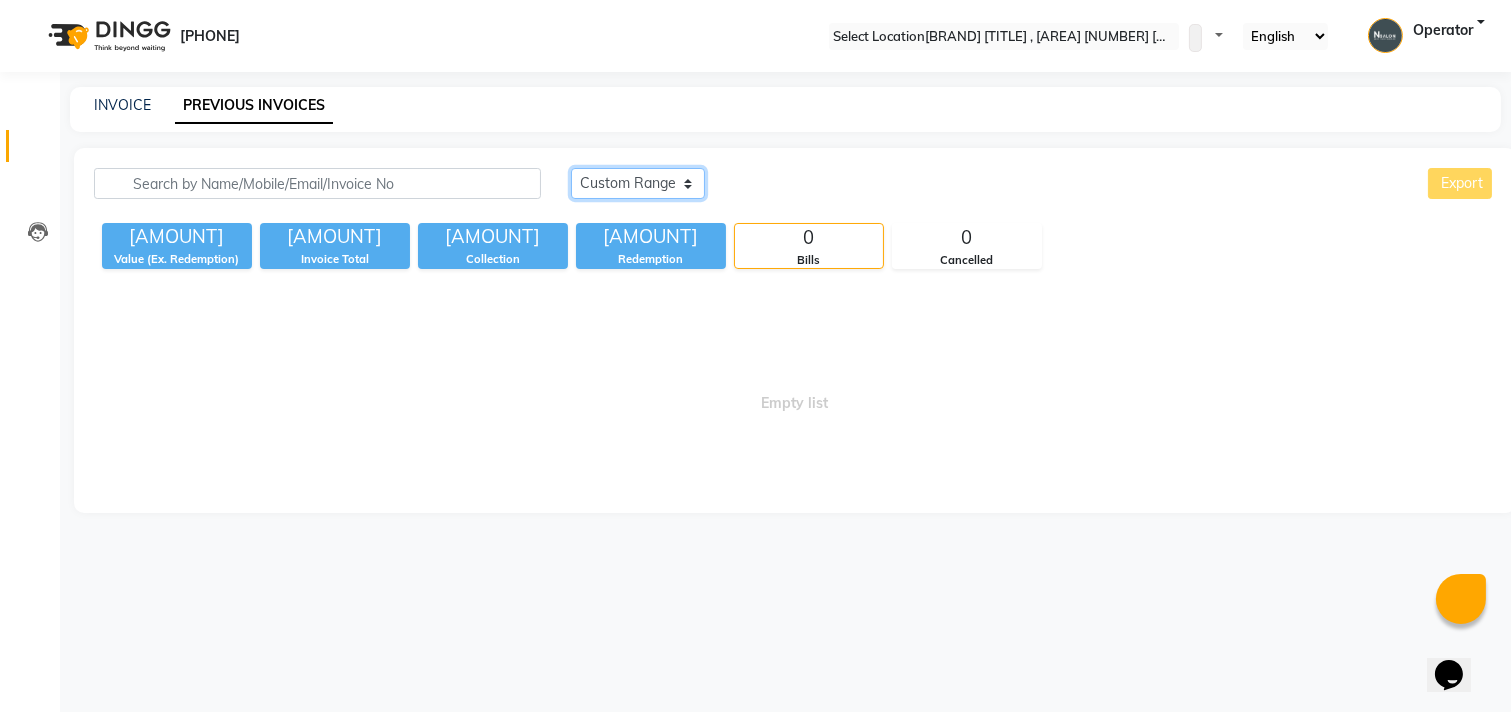 click on "Today Yesterday Custom Range" at bounding box center (638, 183) 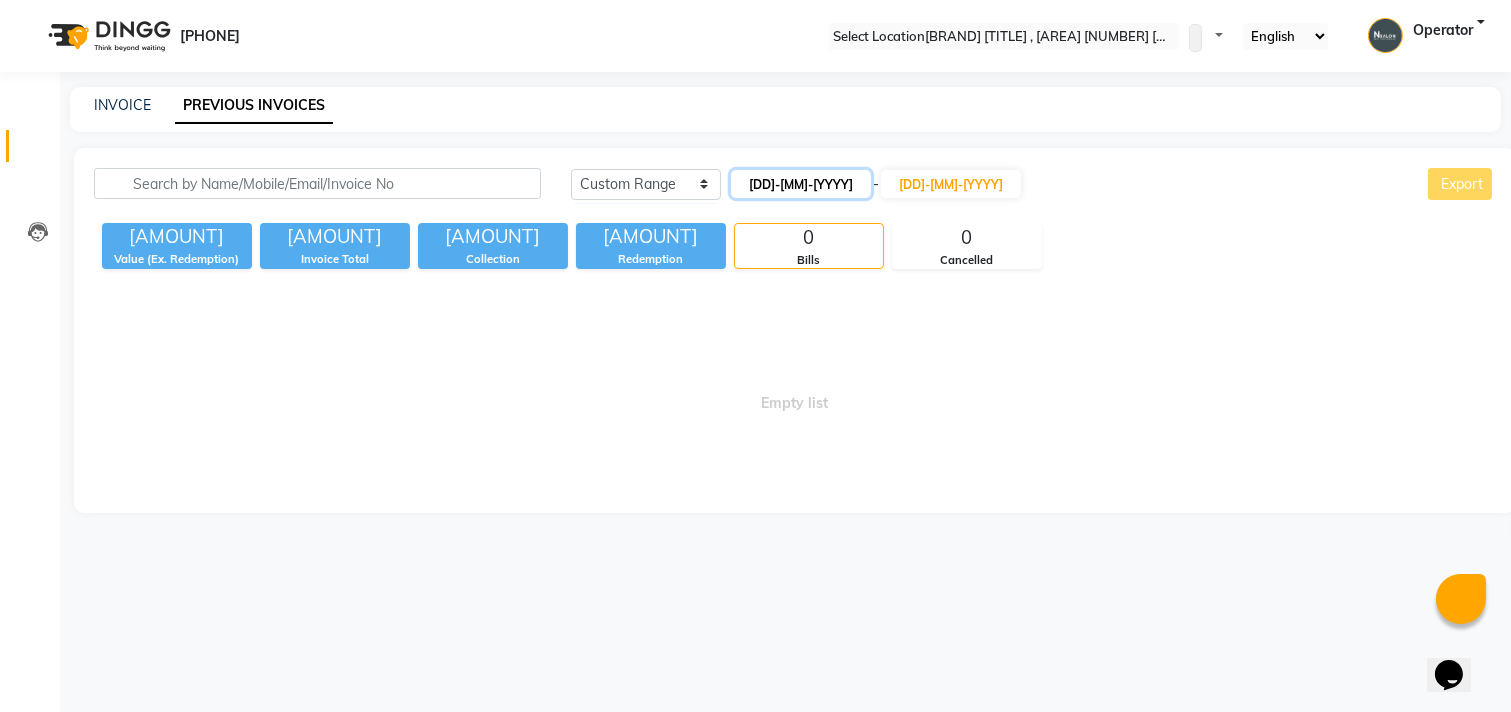 click on "[DD]-[MM]-[YYYY]" at bounding box center [801, 184] 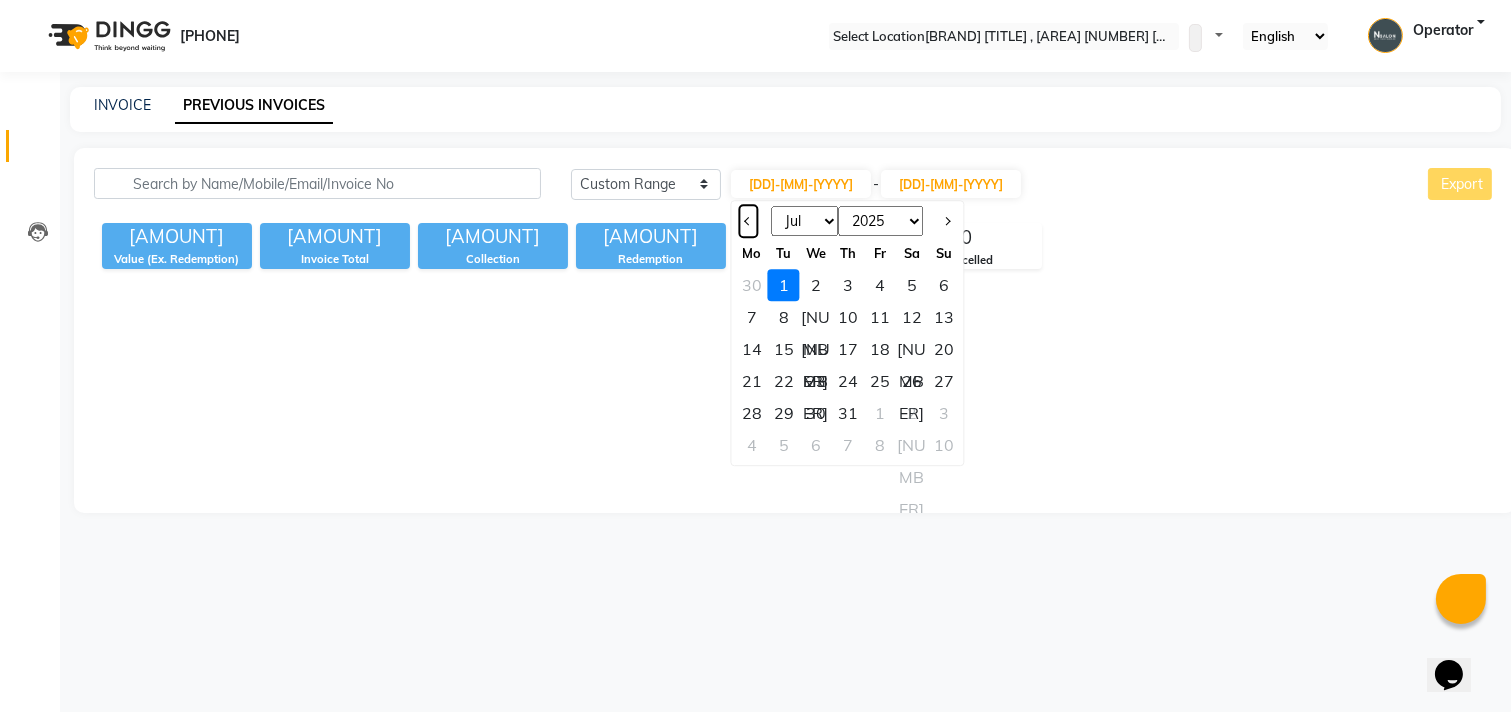 click at bounding box center [748, 221] 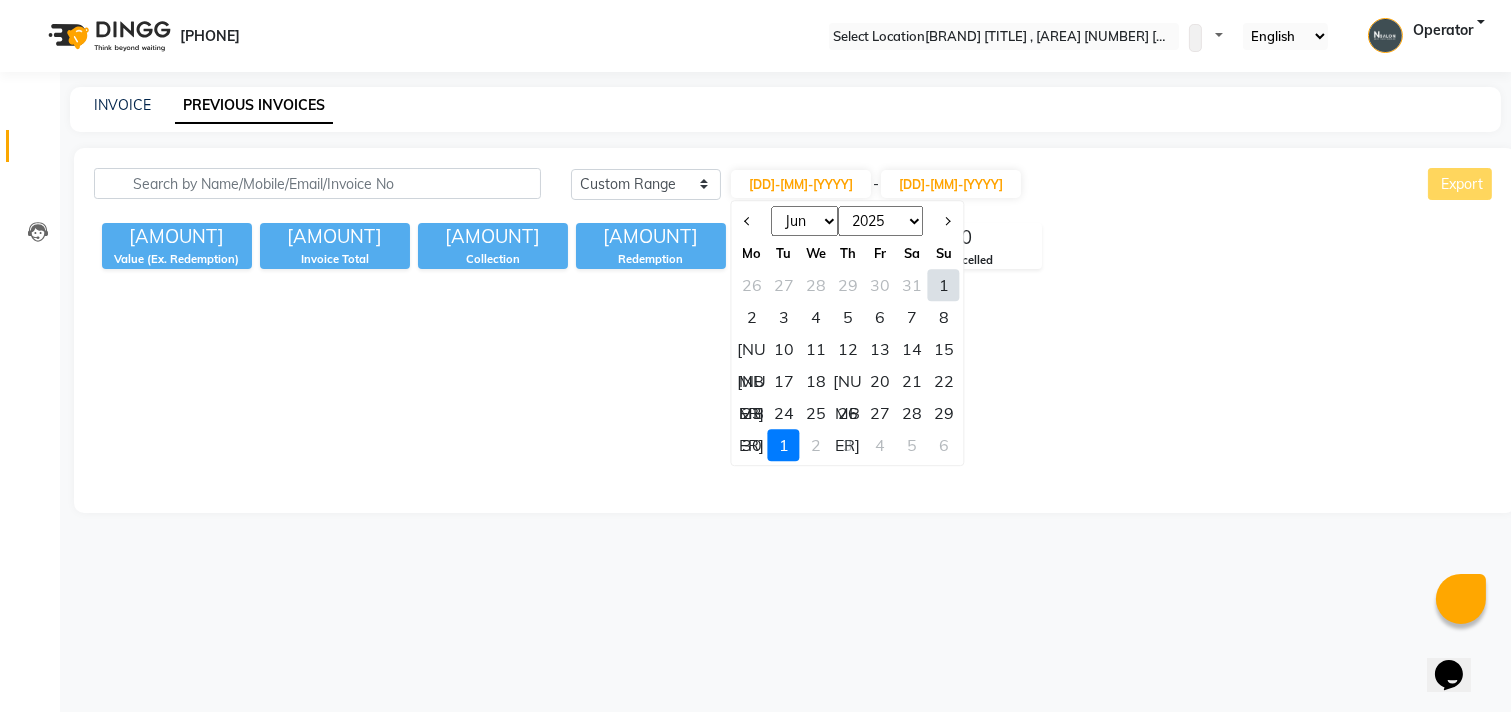 click on "1" at bounding box center (944, 285) 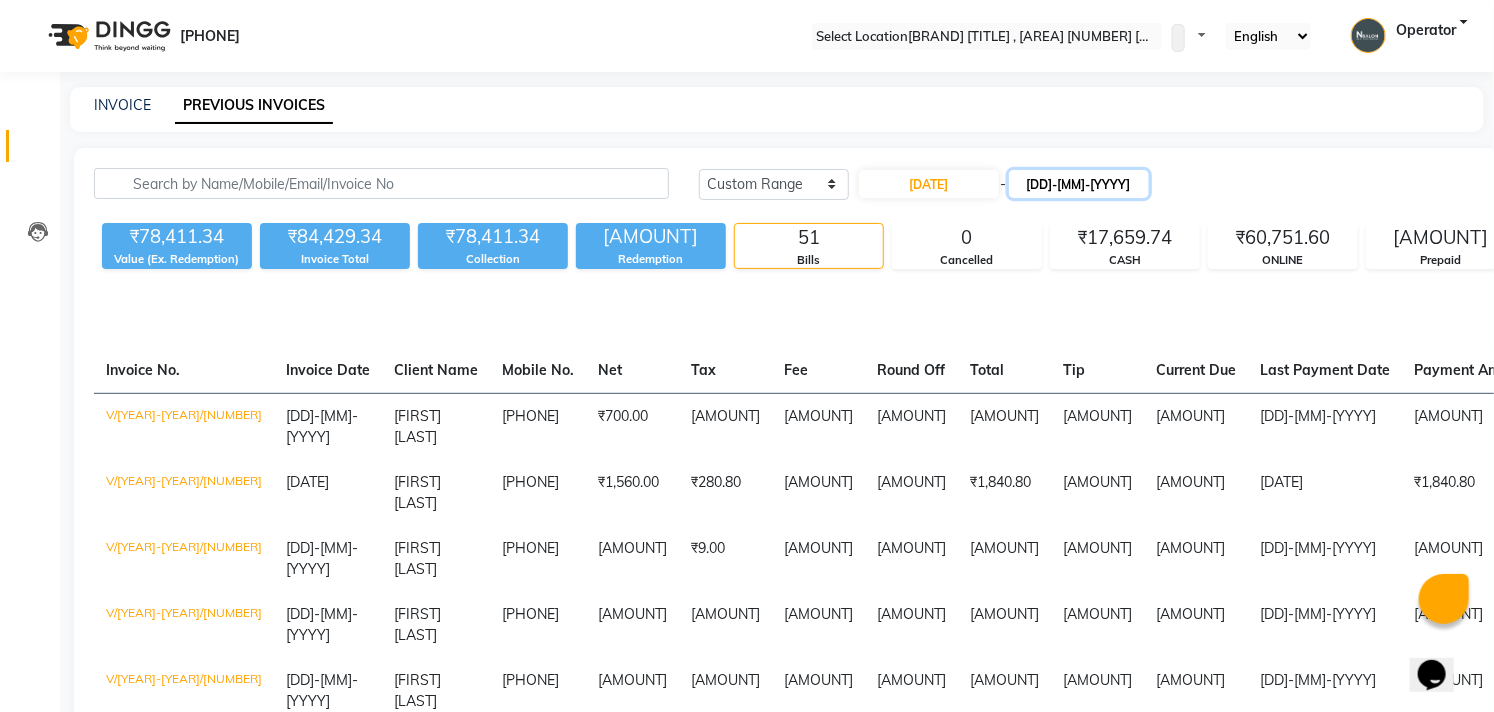 click on "[DD]-[MM]-[YYYY]" at bounding box center [1079, 184] 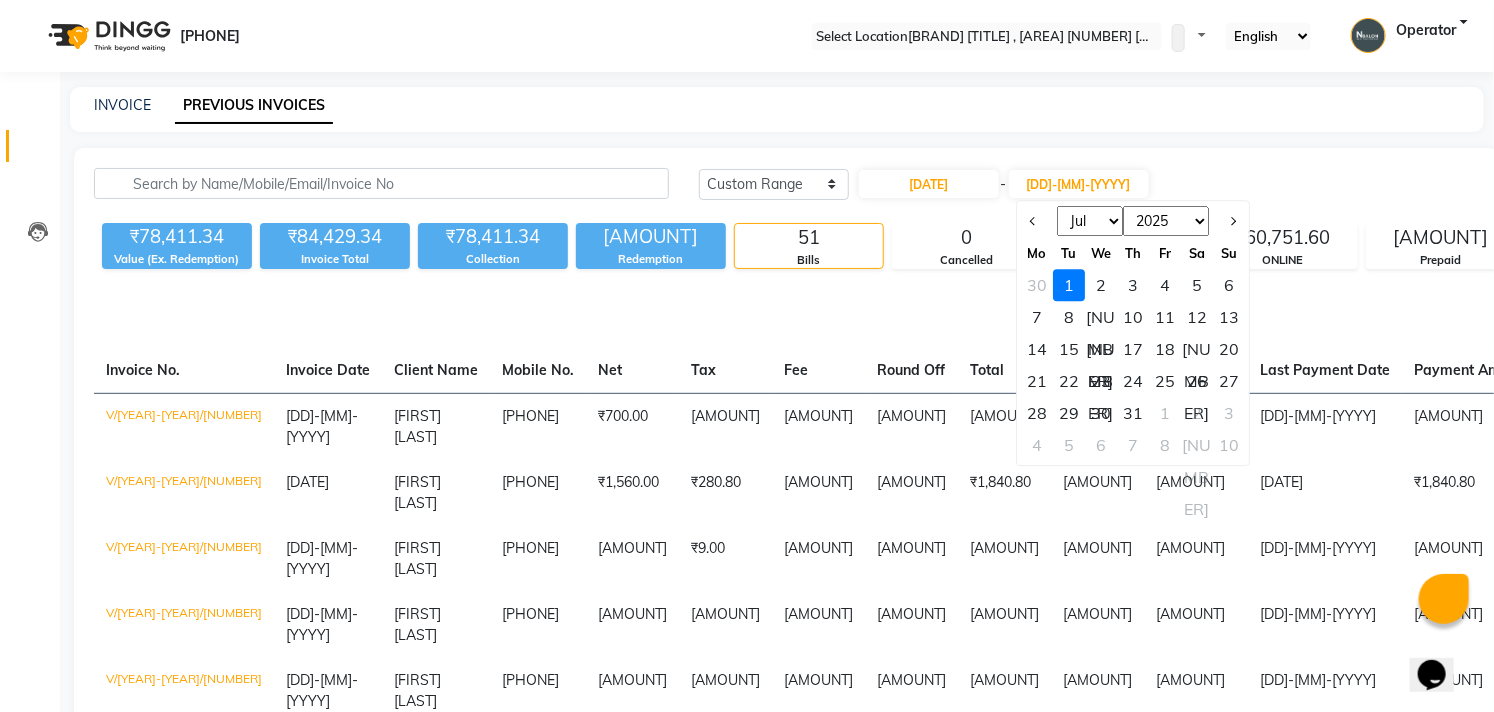 click on "30" at bounding box center (1037, 285) 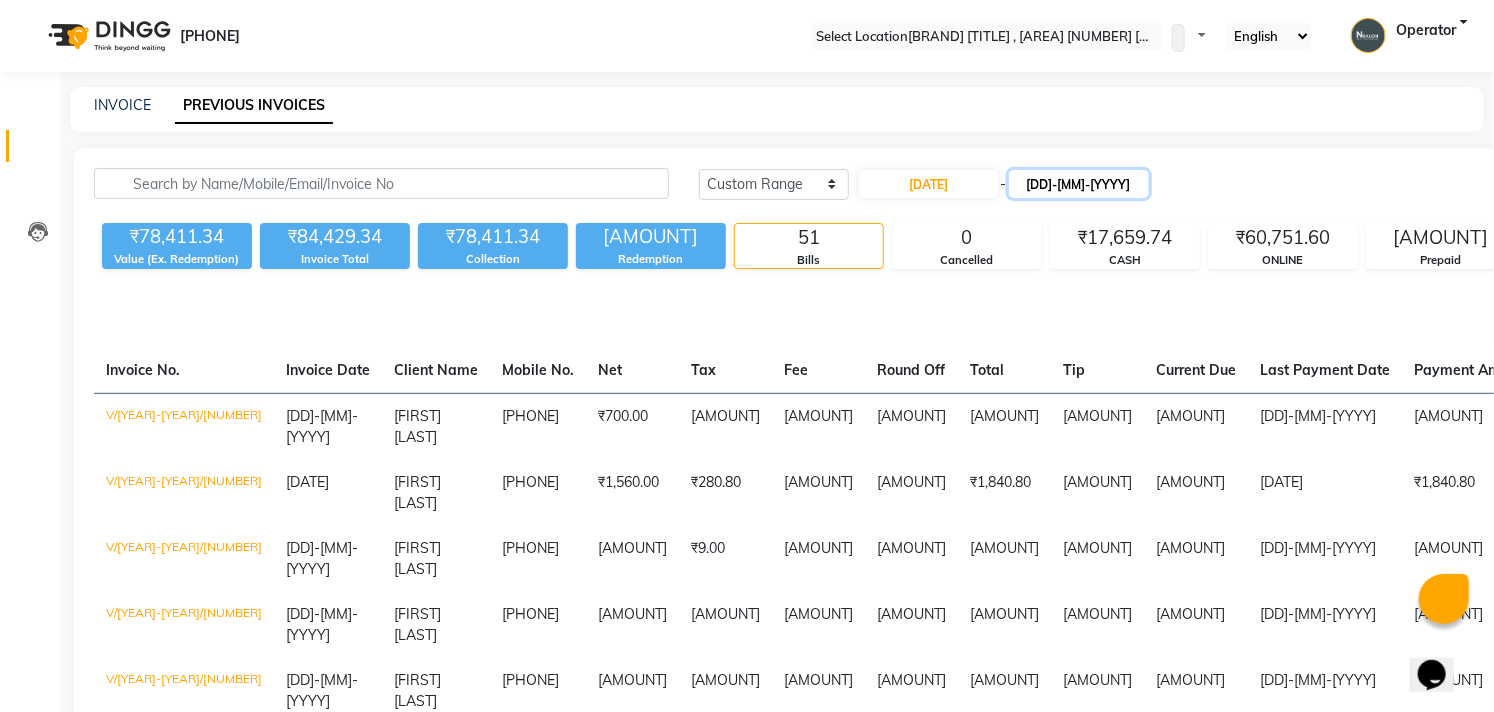 click on "[DD]-[MM]-[YYYY]" at bounding box center [1079, 184] 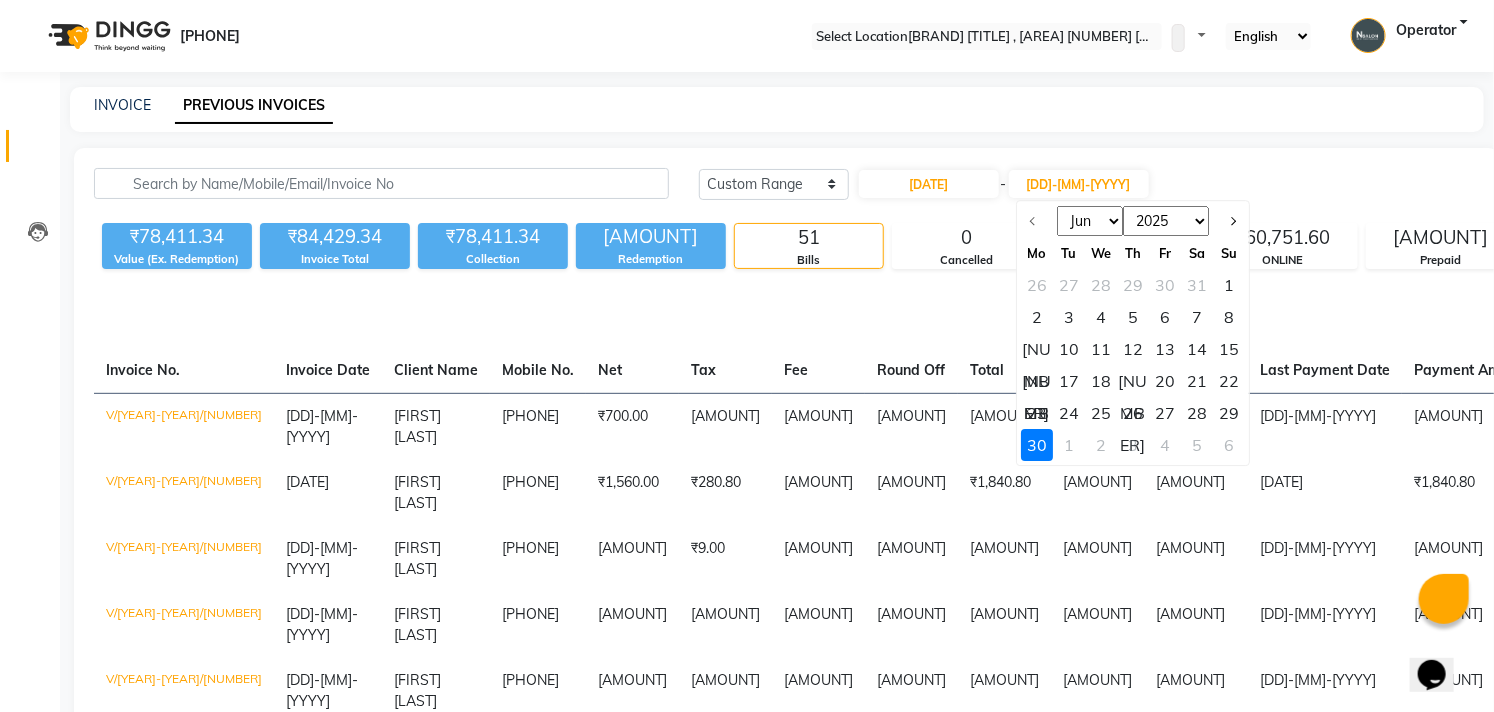 click on "30" at bounding box center (1037, 445) 